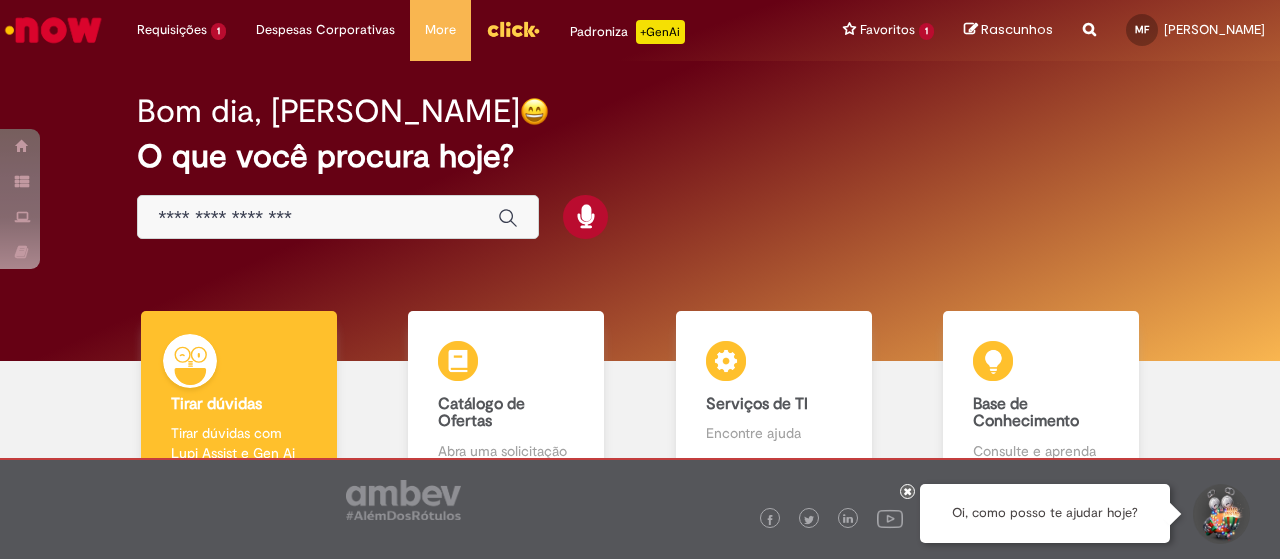 scroll, scrollTop: 0, scrollLeft: 0, axis: both 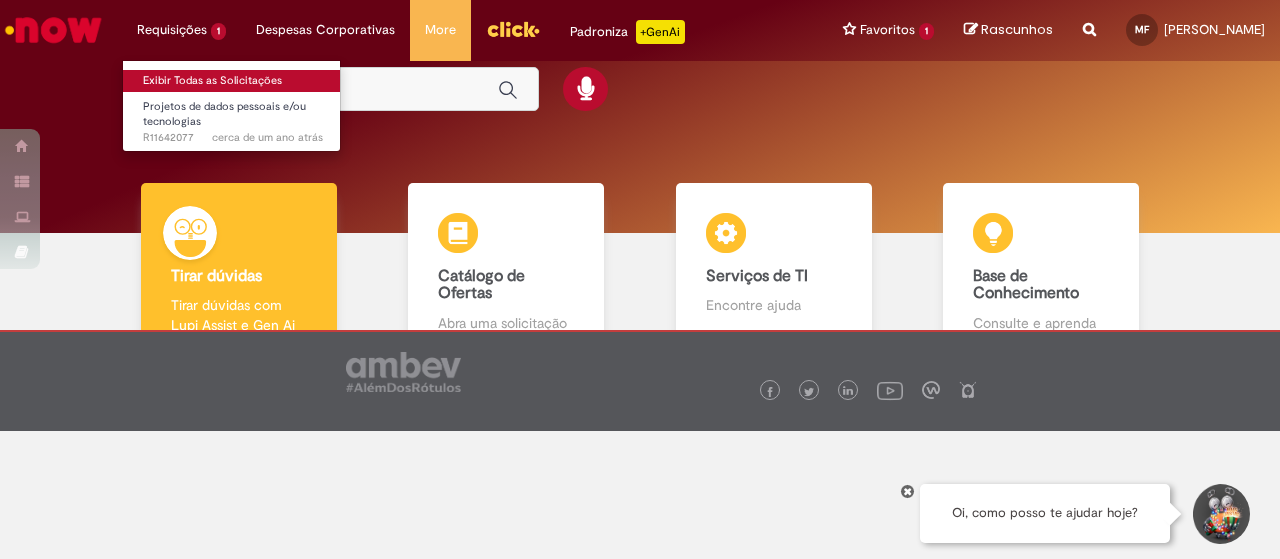 click on "Exibir Todas as Solicitações" at bounding box center (233, 81) 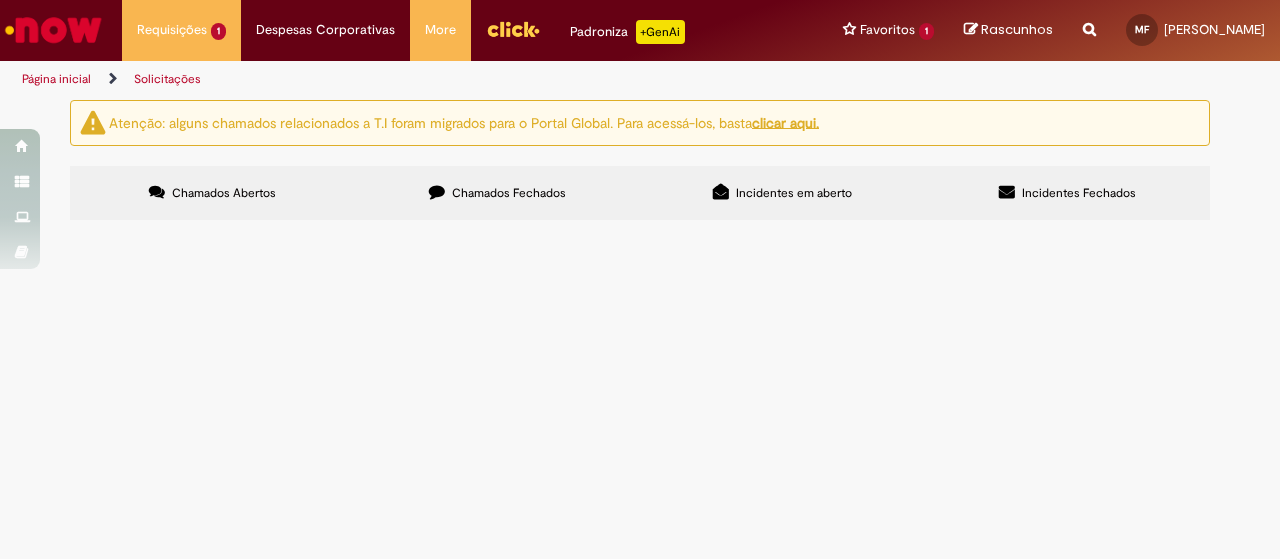 scroll, scrollTop: 20, scrollLeft: 0, axis: vertical 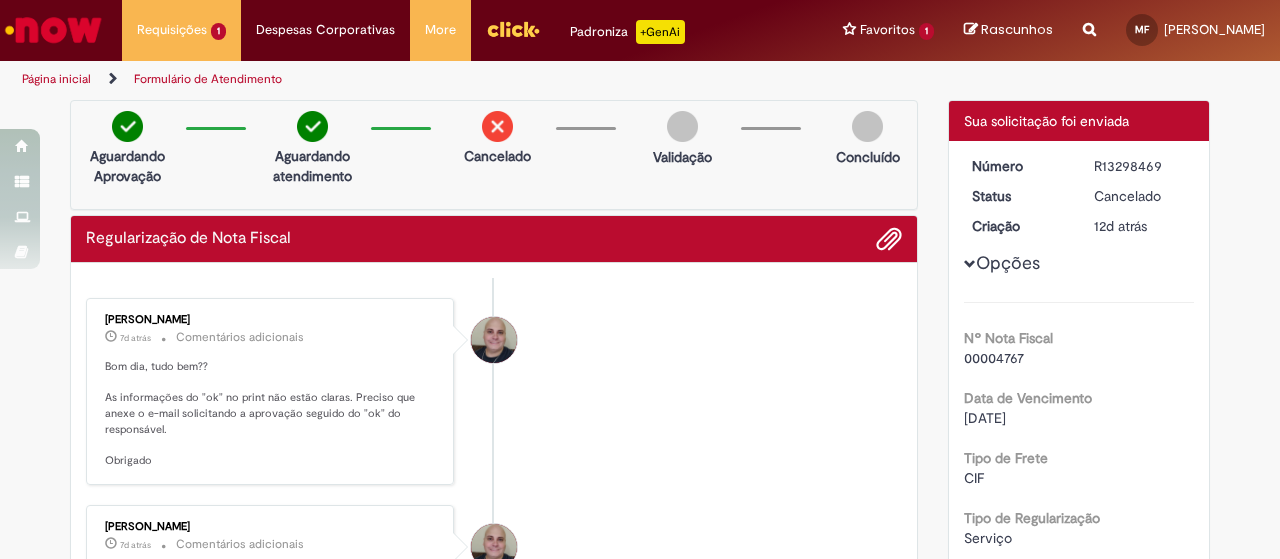 click on "R13298469" at bounding box center [1140, 166] 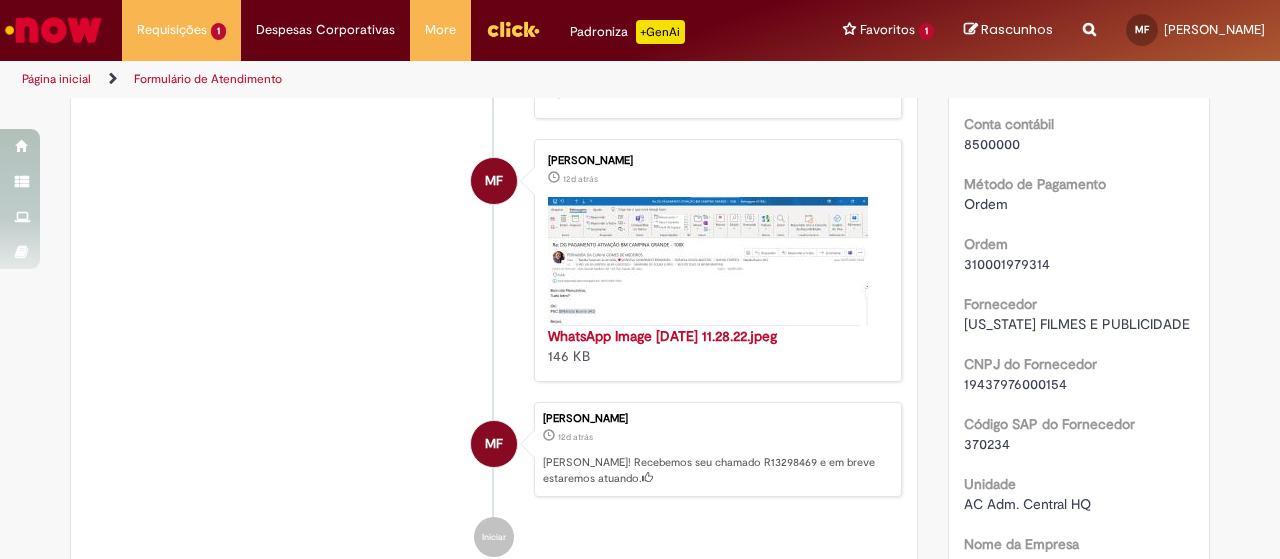 scroll, scrollTop: 795, scrollLeft: 0, axis: vertical 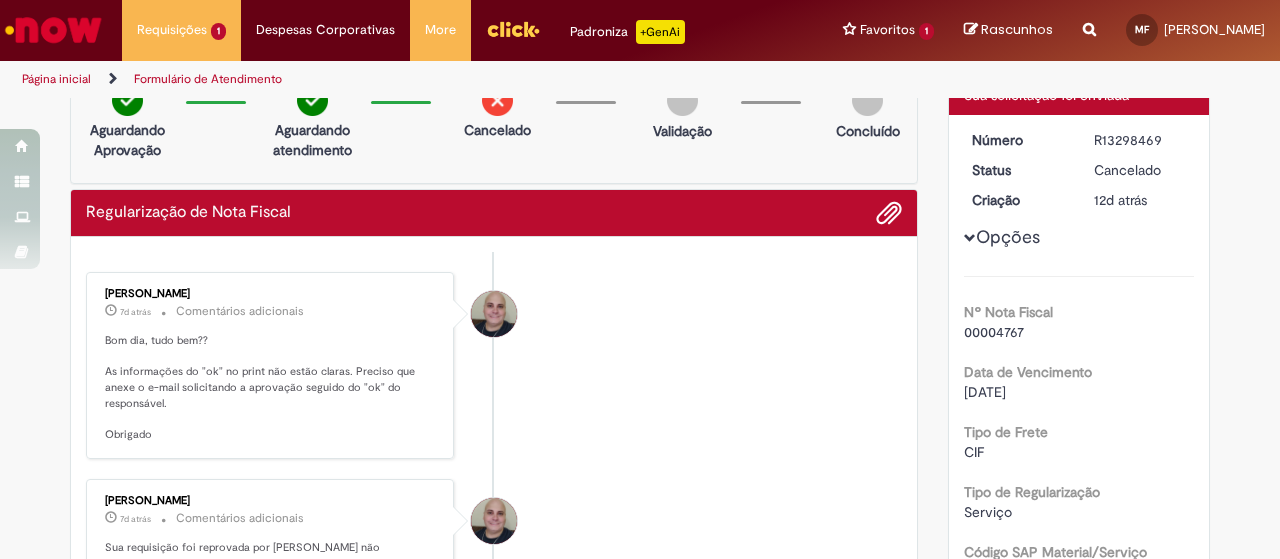 click on "00004767" at bounding box center (994, 332) 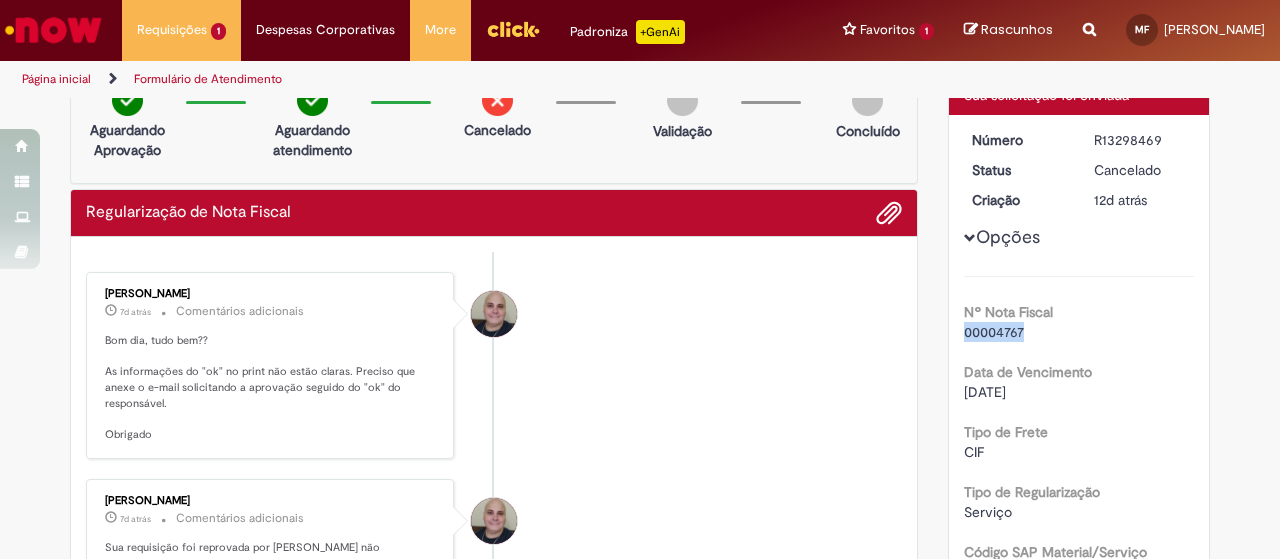 click on "00004767" at bounding box center (994, 332) 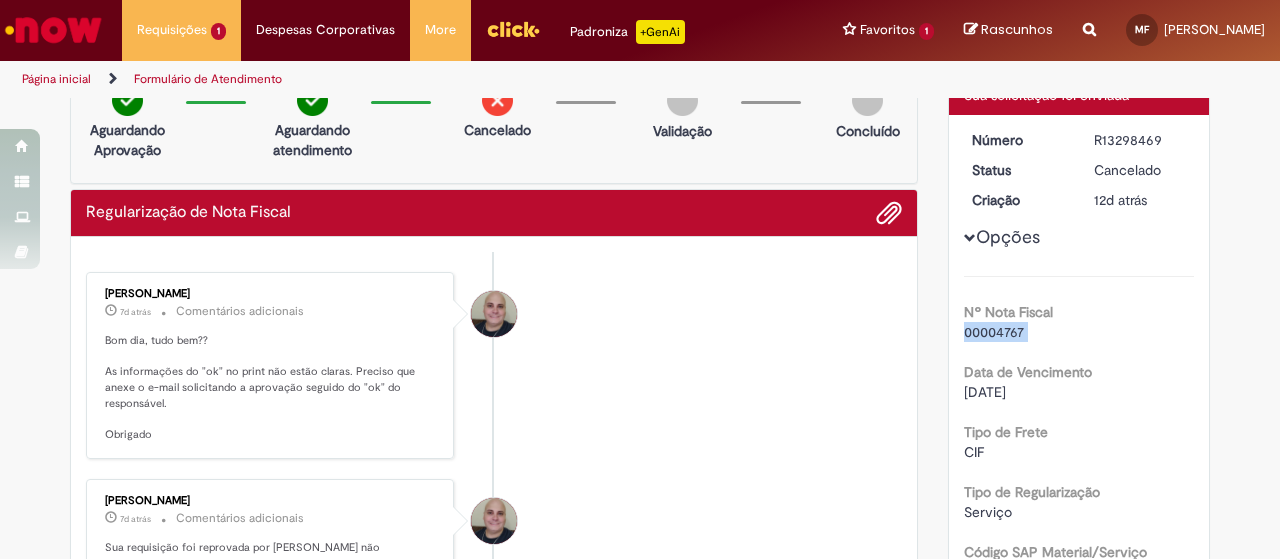 click on "00004767" at bounding box center [994, 332] 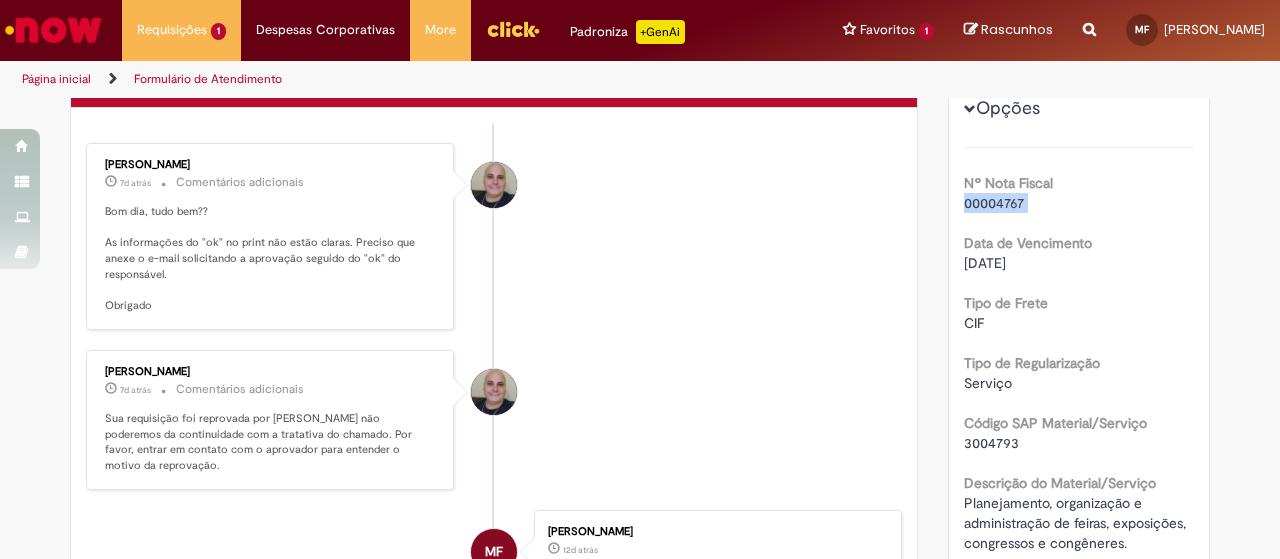scroll, scrollTop: 197, scrollLeft: 0, axis: vertical 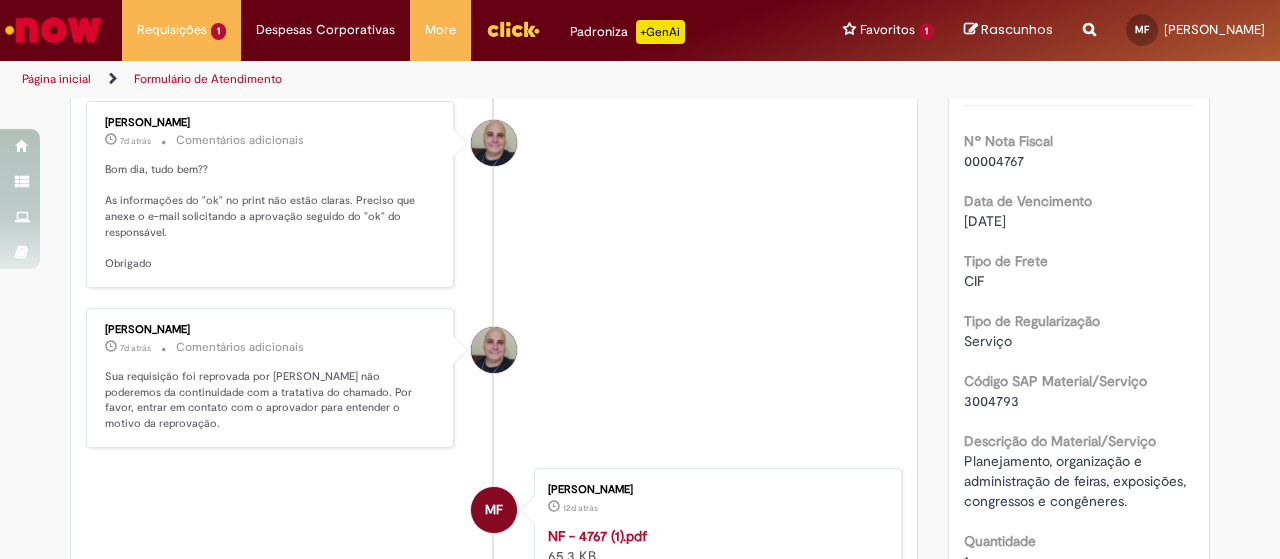 click on "3004793" at bounding box center (991, 401) 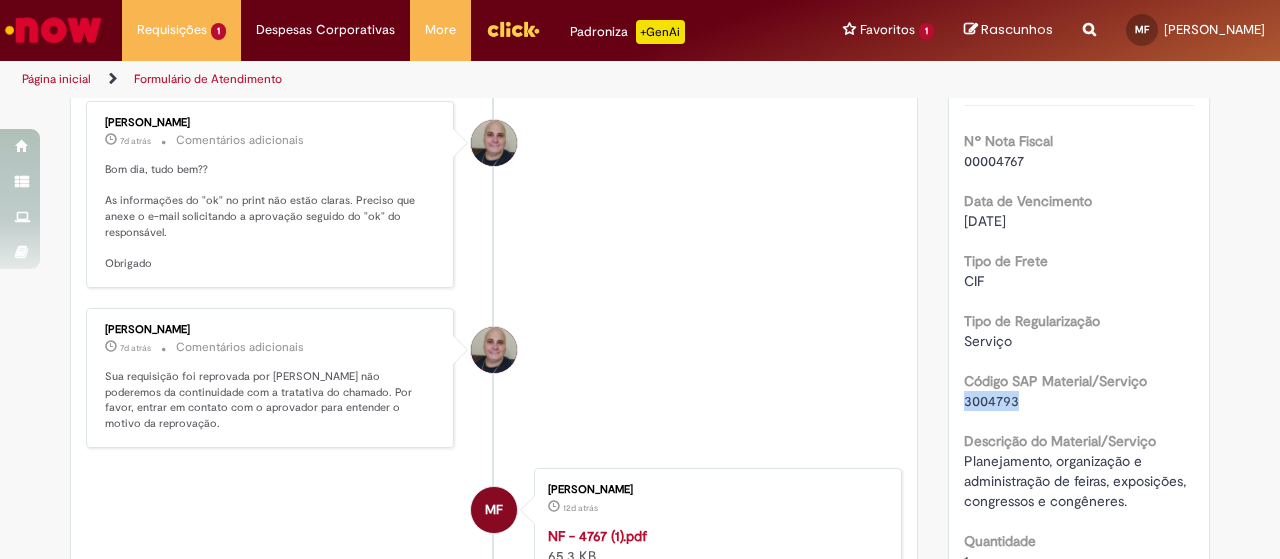 click on "3004793" at bounding box center (991, 401) 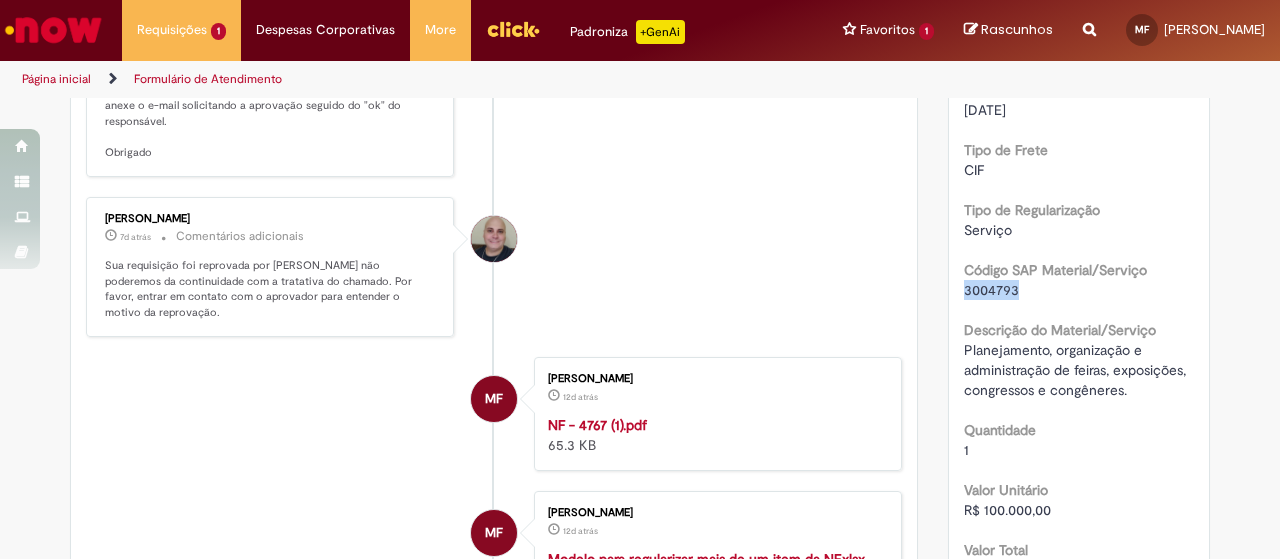 scroll, scrollTop: 311, scrollLeft: 0, axis: vertical 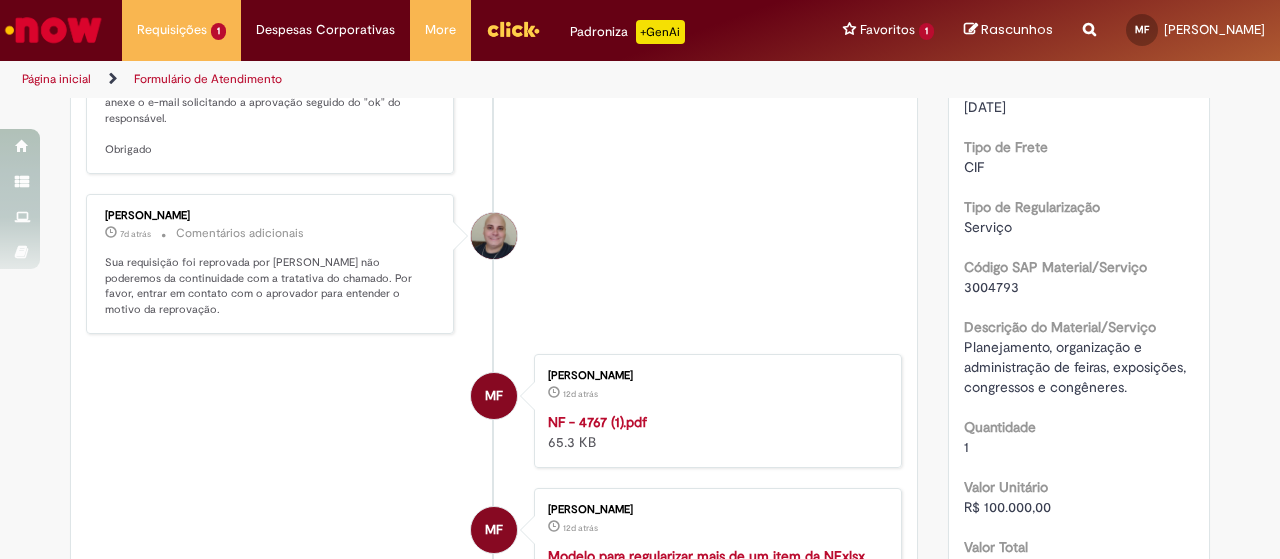 click on "Planejamento, organização e administração de feiras, exposições, congressos e congêneres." at bounding box center (1077, 367) 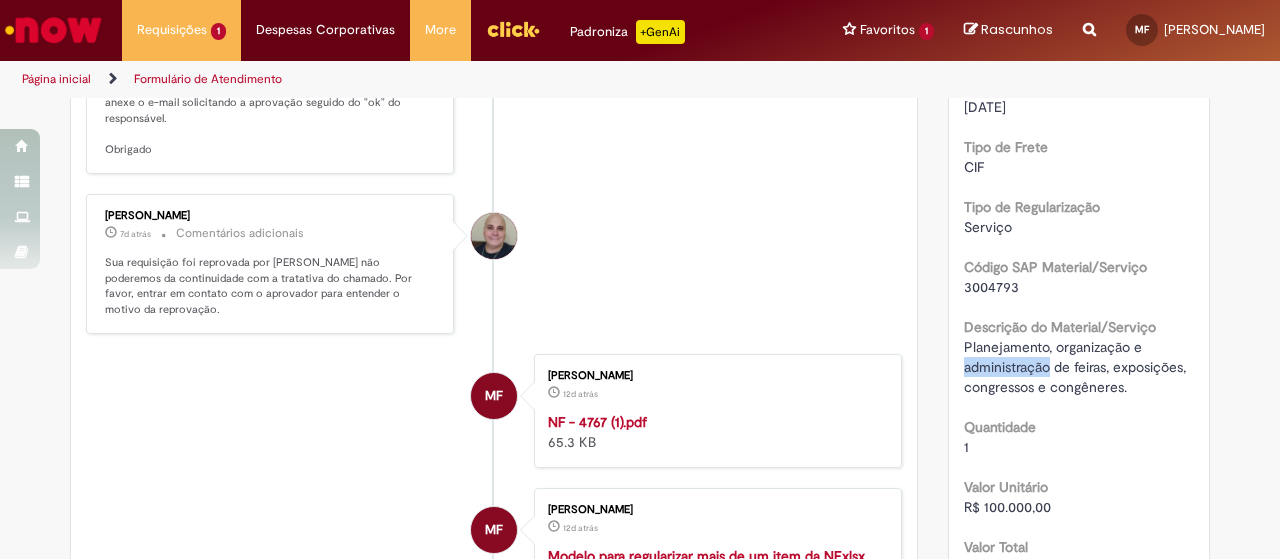 click on "Planejamento, organização e administração de feiras, exposições, congressos e congêneres." at bounding box center [1077, 367] 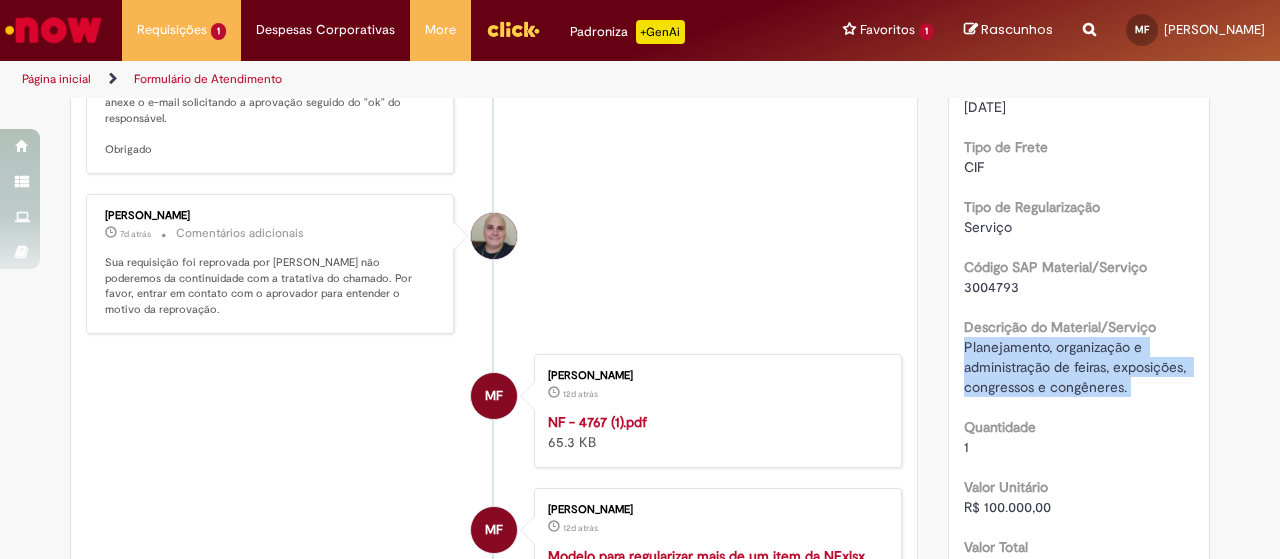 click on "Planejamento, organização e administração de feiras, exposições, congressos e congêneres." at bounding box center (1077, 367) 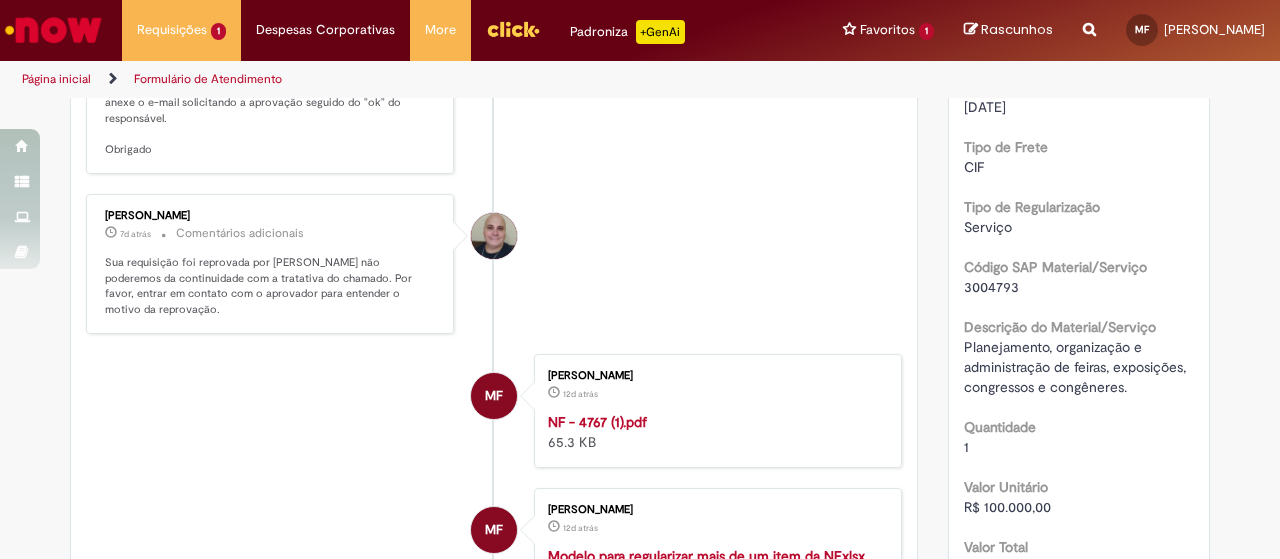 click on "R$ 100.000,00" at bounding box center (1007, 507) 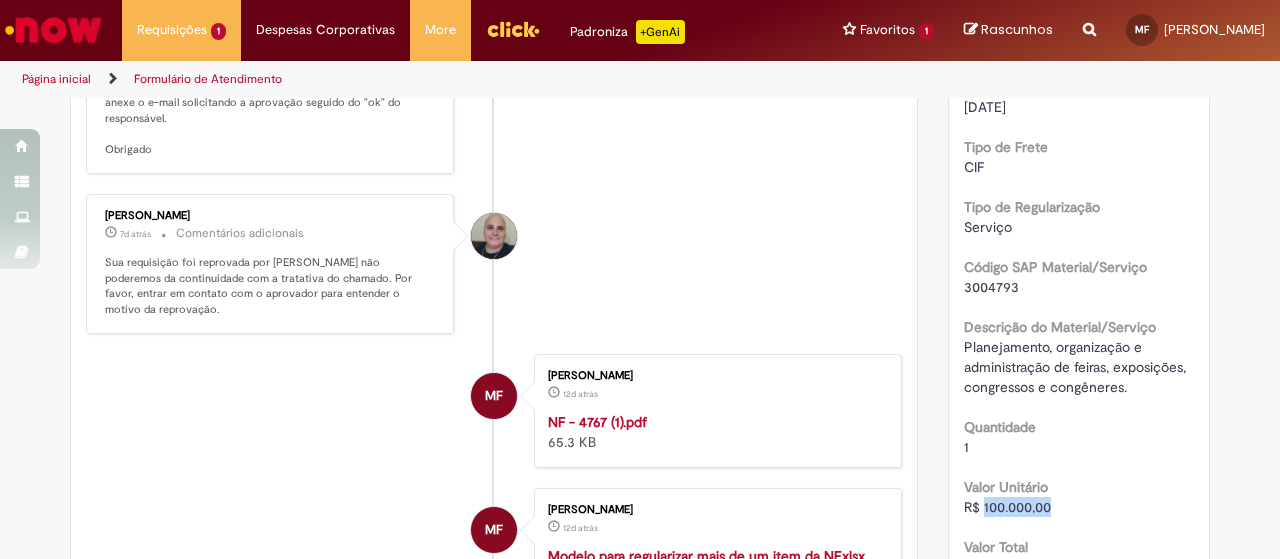 click on "R$ 100.000,00" at bounding box center (1007, 507) 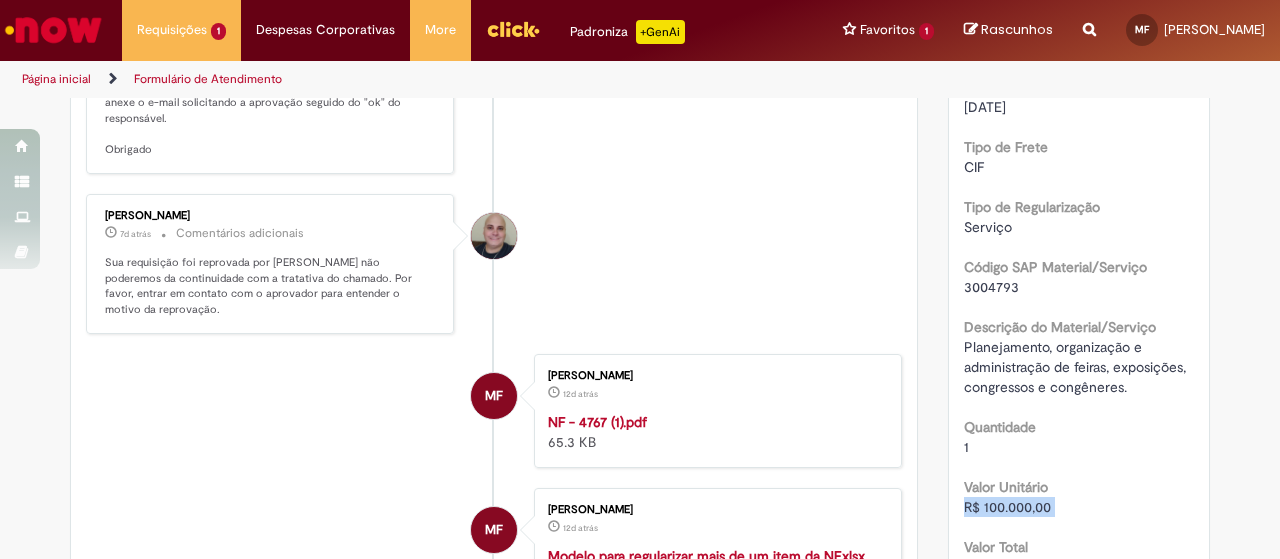 click on "R$ 100.000,00" at bounding box center [1007, 507] 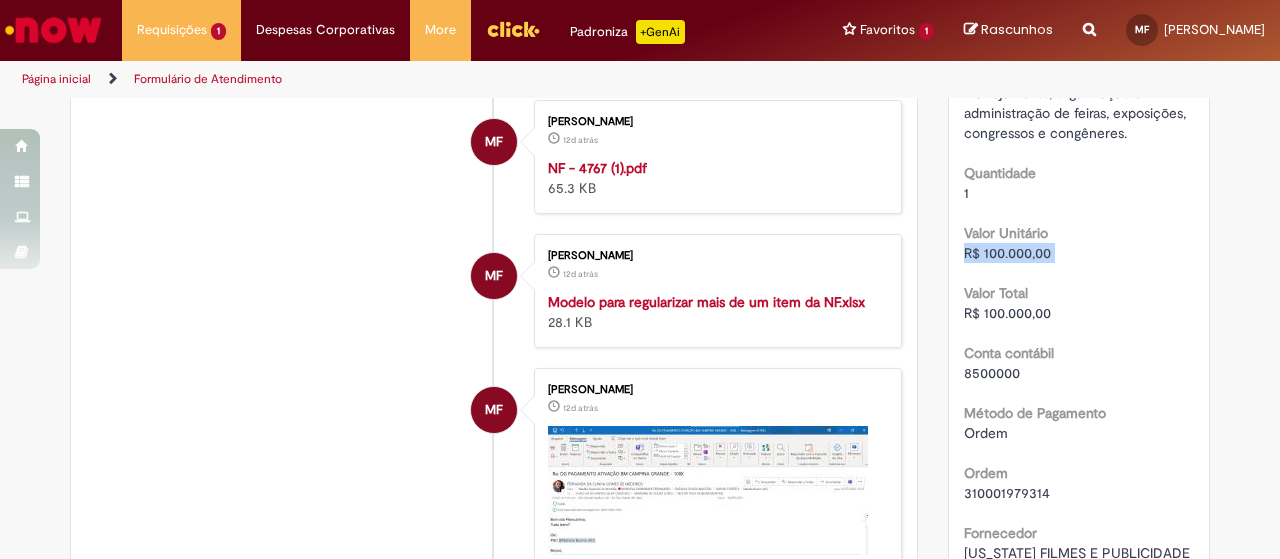 scroll, scrollTop: 573, scrollLeft: 0, axis: vertical 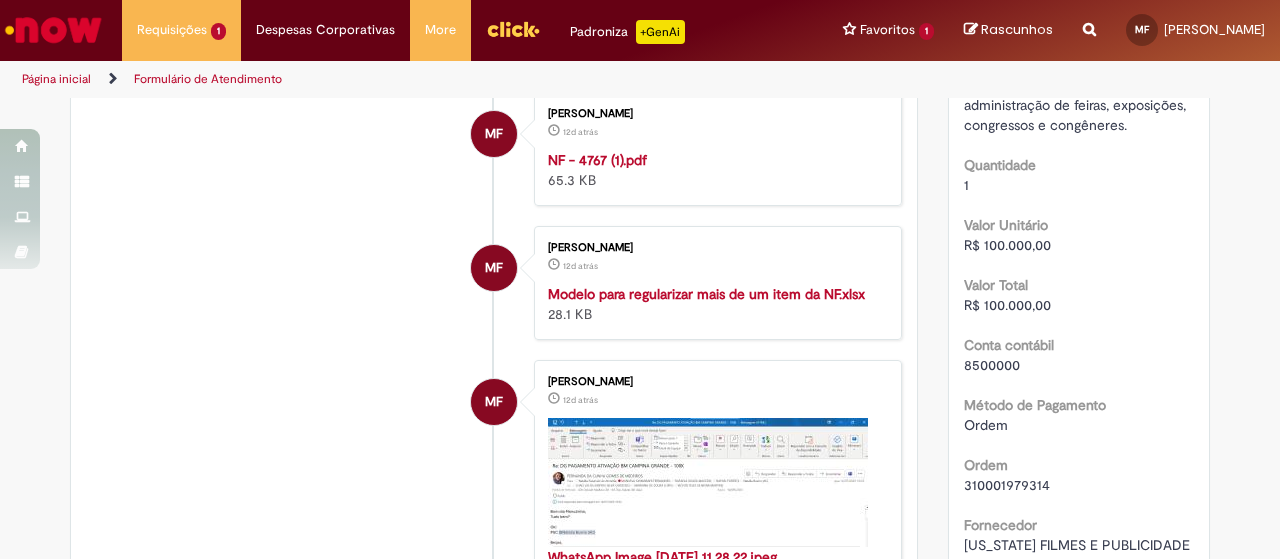 click on "R$ 100.000,00" at bounding box center (1007, 305) 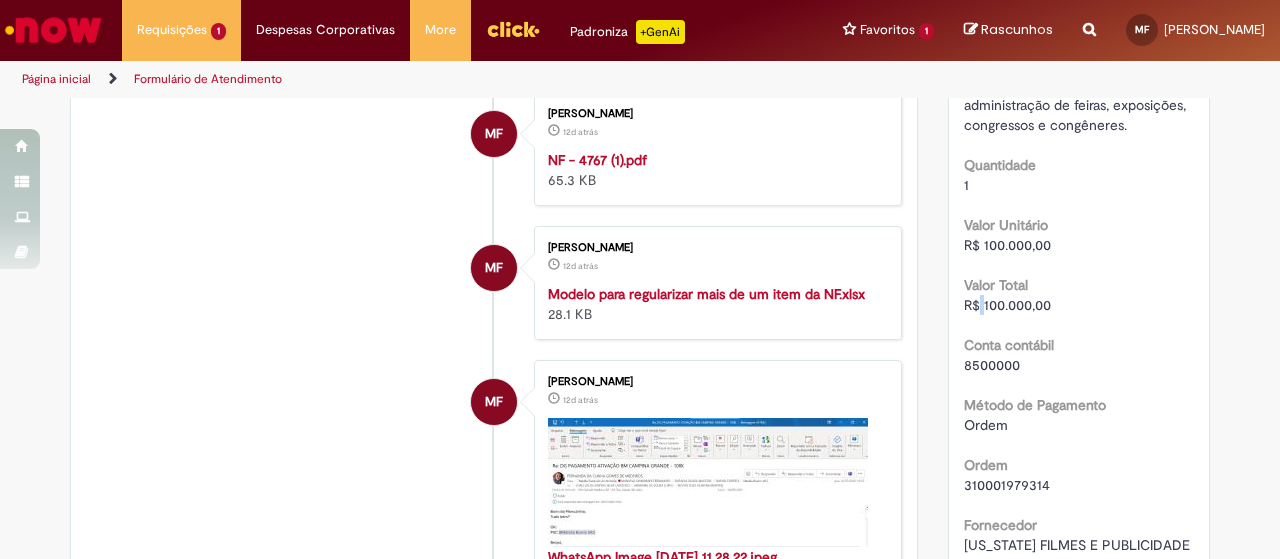 click on "R$ 100.000,00" at bounding box center (1007, 305) 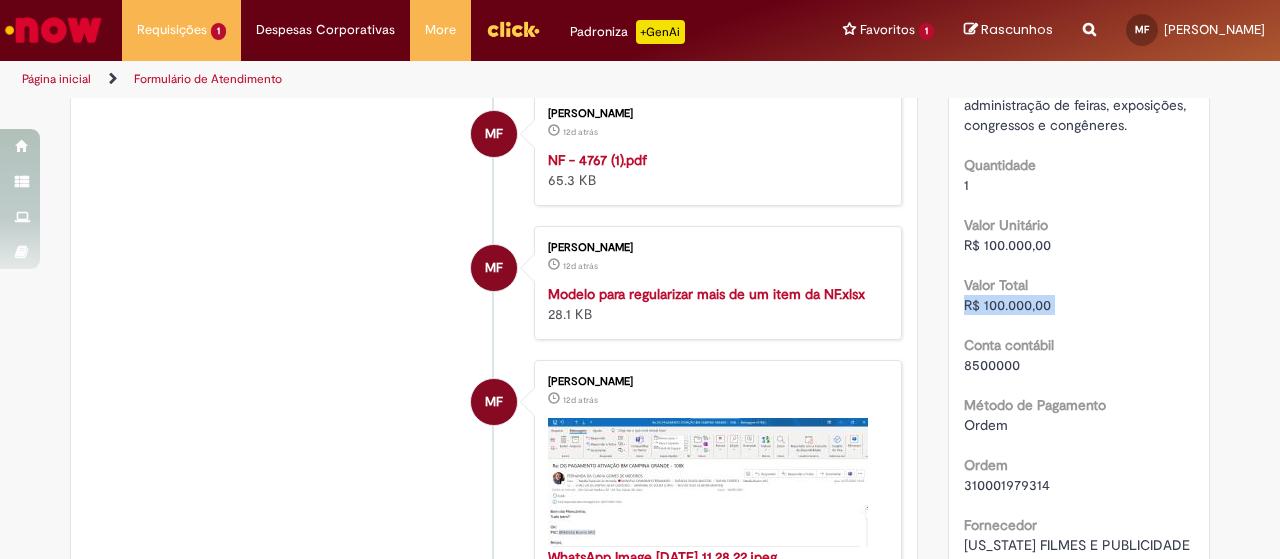 click on "R$ 100.000,00" at bounding box center (1007, 305) 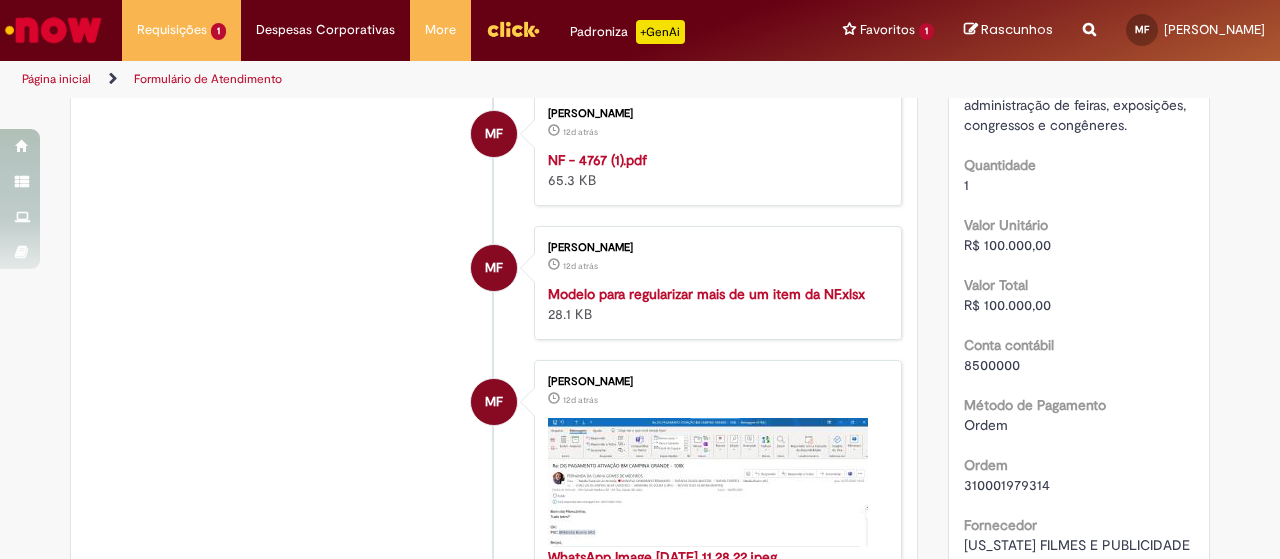 click on "8500000" at bounding box center [992, 365] 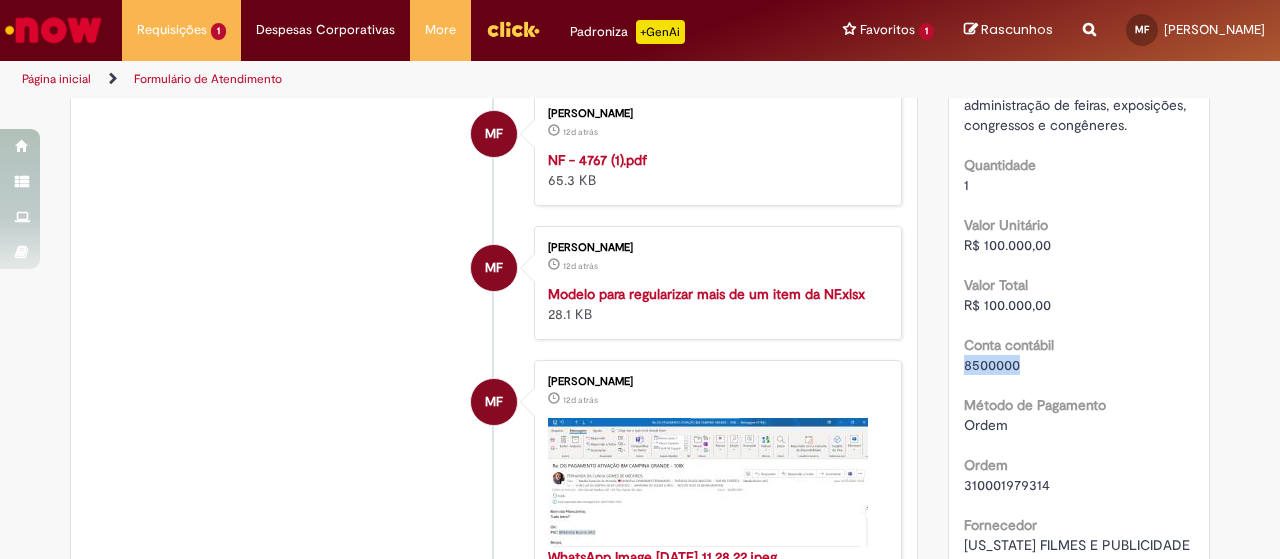 click on "8500000" at bounding box center (992, 365) 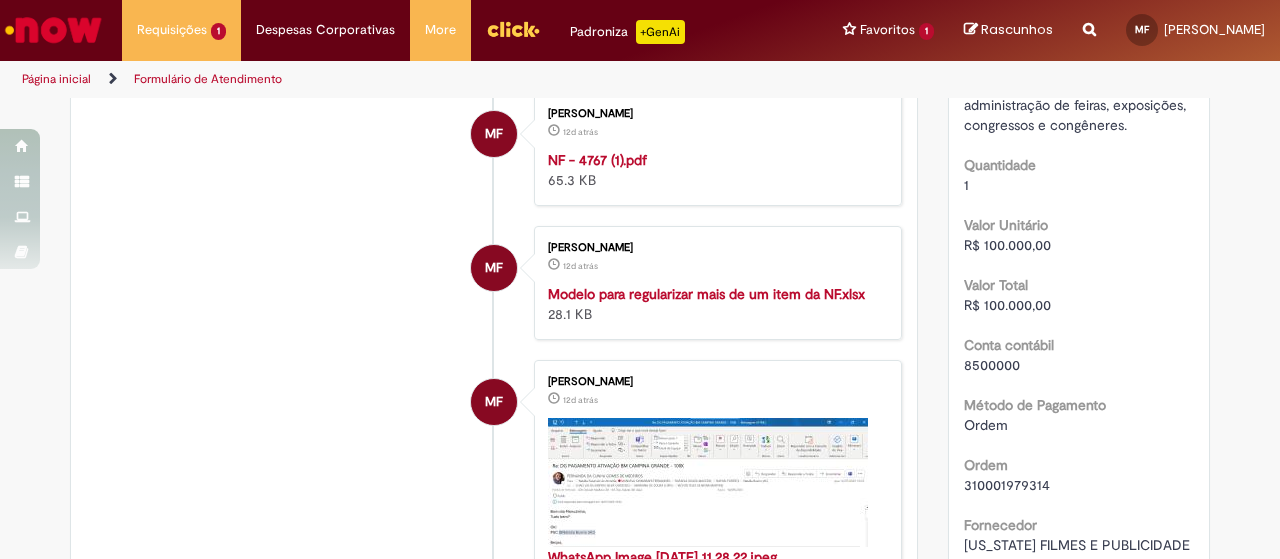 click on "310001979314" at bounding box center [1007, 485] 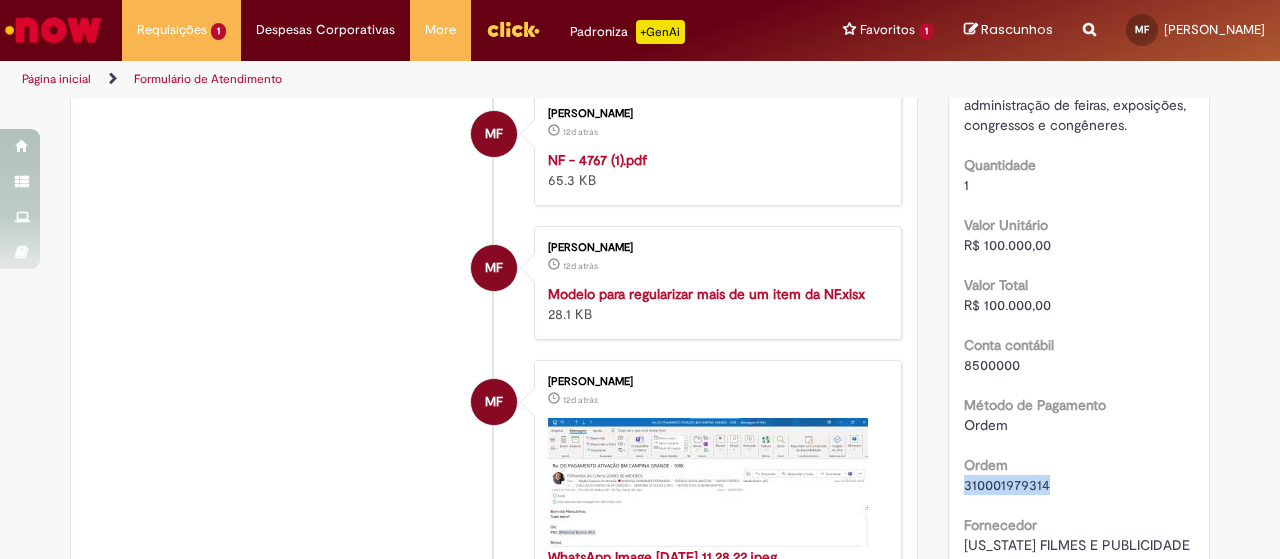 click on "310001979314" at bounding box center [1007, 485] 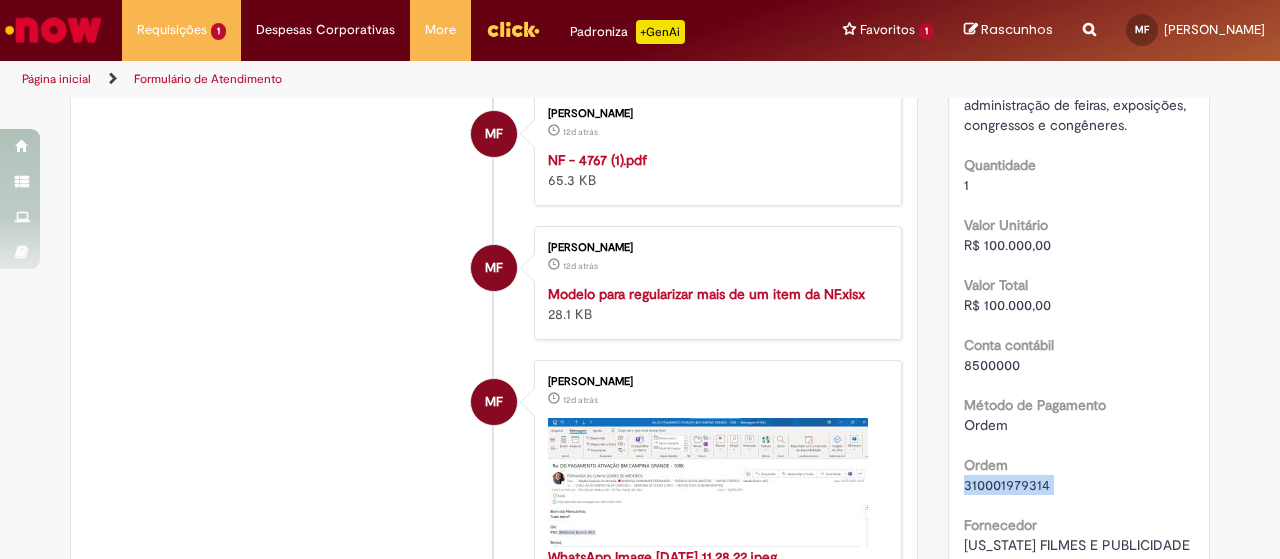 click on "310001979314" at bounding box center (1007, 485) 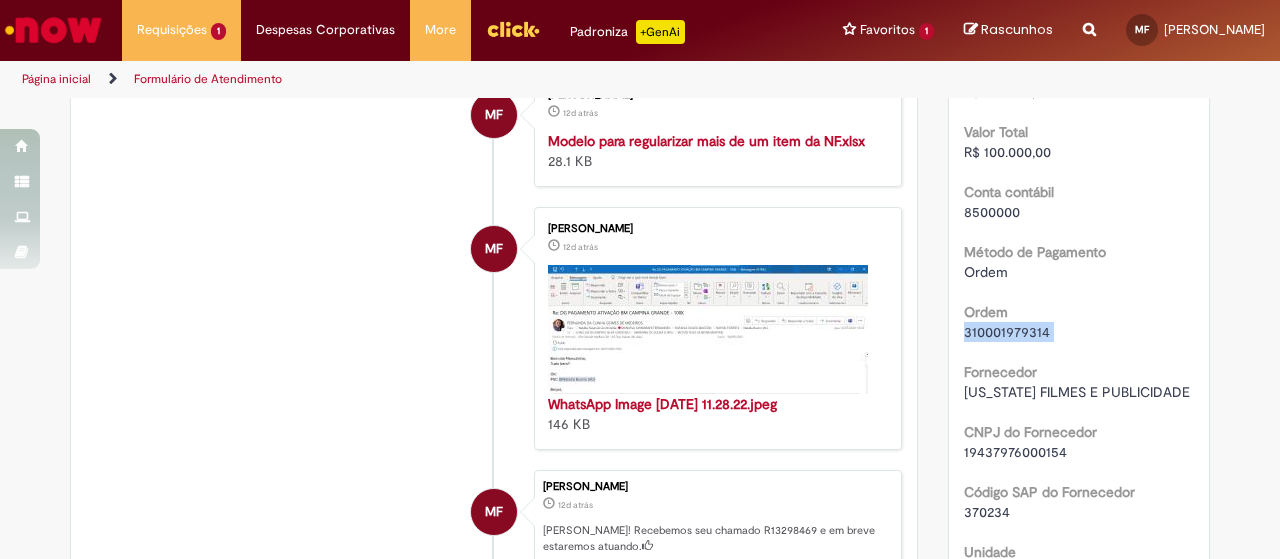 scroll, scrollTop: 745, scrollLeft: 0, axis: vertical 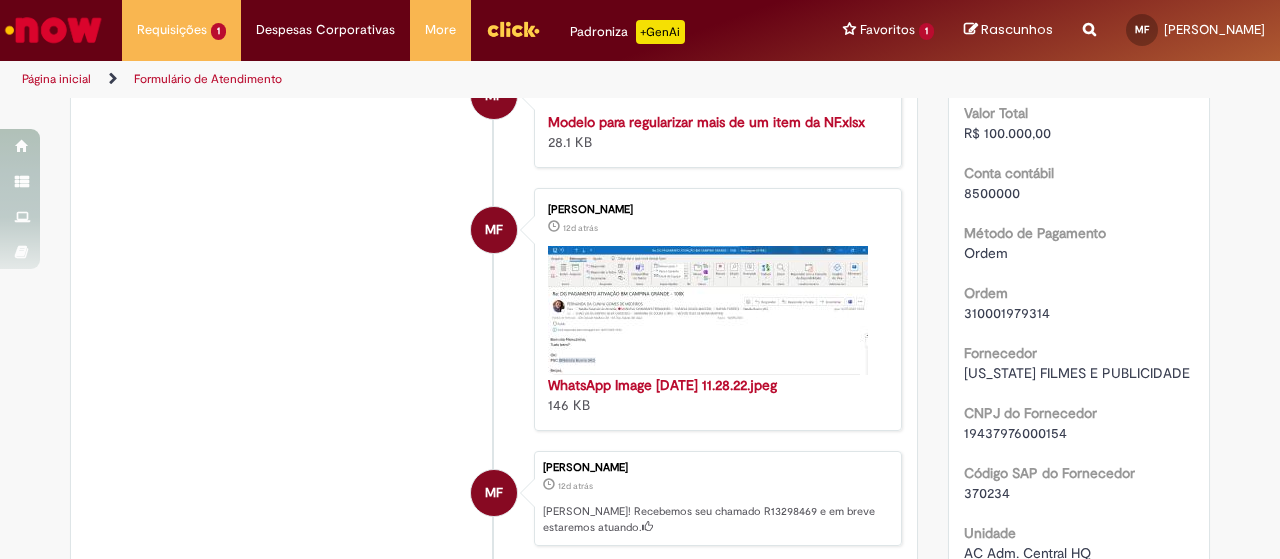 click on "[US_STATE] FILMES E PUBLICIDADE" at bounding box center (1077, 373) 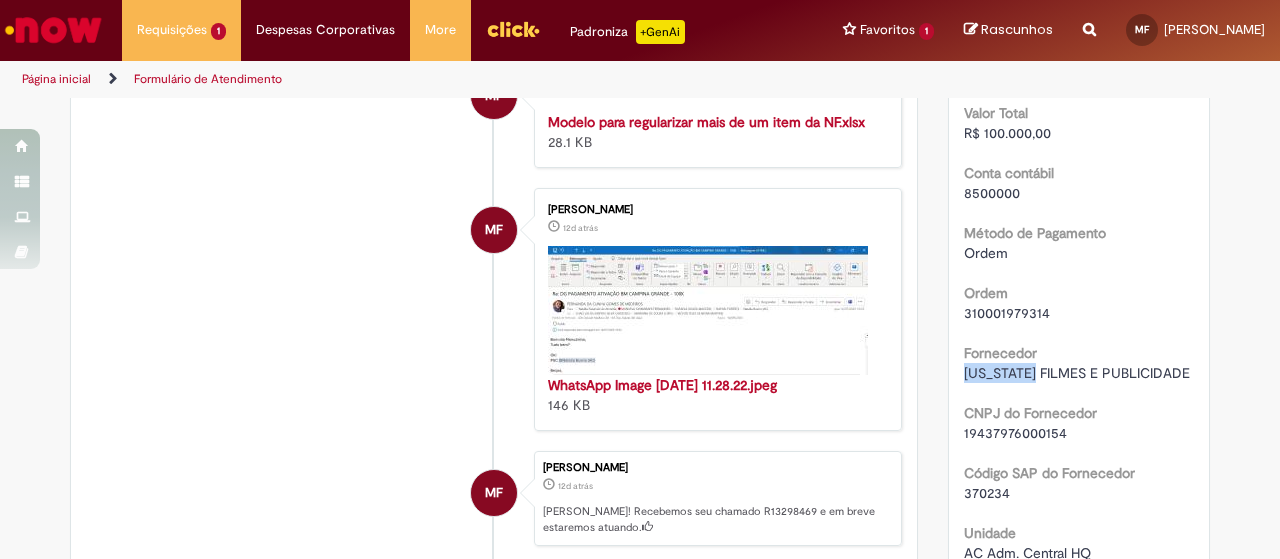 click on "[US_STATE] FILMES E PUBLICIDADE" at bounding box center (1077, 373) 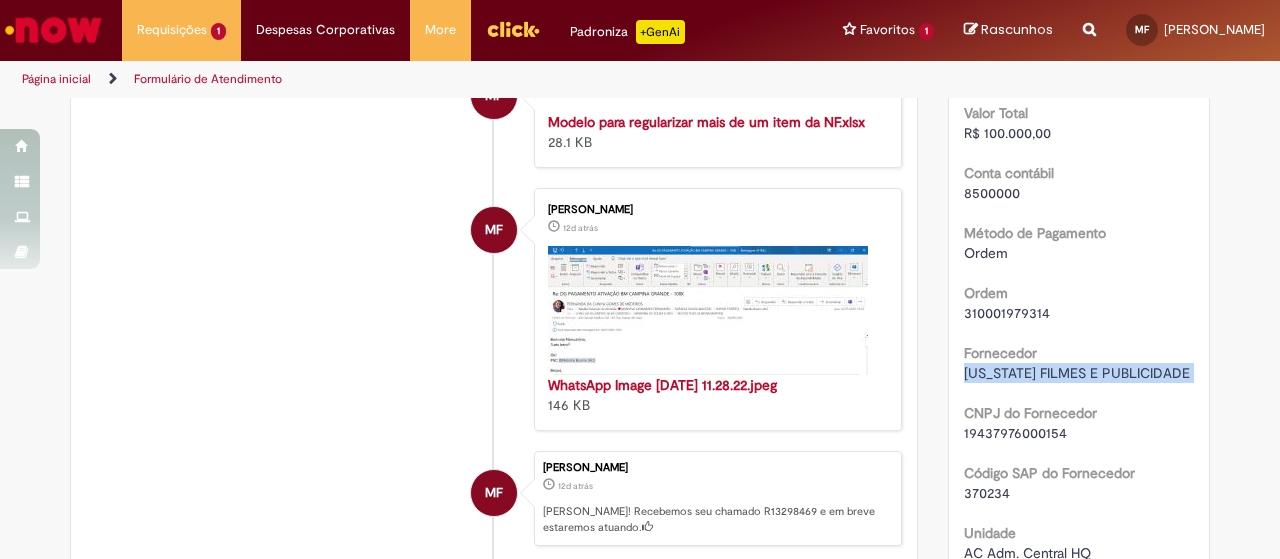 click on "[US_STATE] FILMES E PUBLICIDADE" at bounding box center [1077, 373] 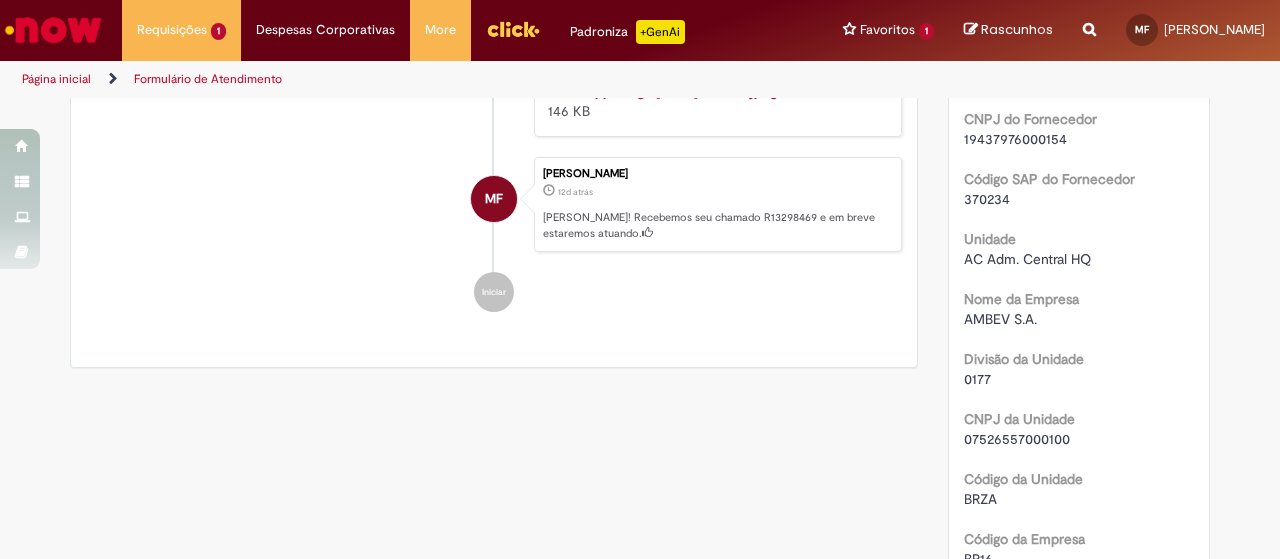 scroll, scrollTop: 1047, scrollLeft: 0, axis: vertical 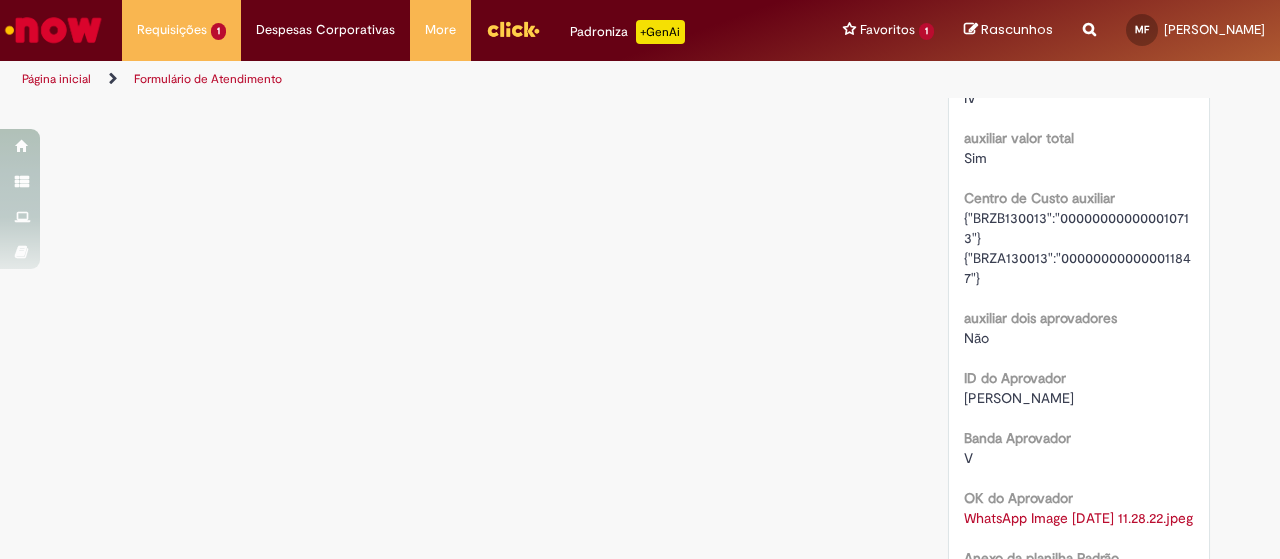 click on "[PERSON_NAME]" at bounding box center [1019, 398] 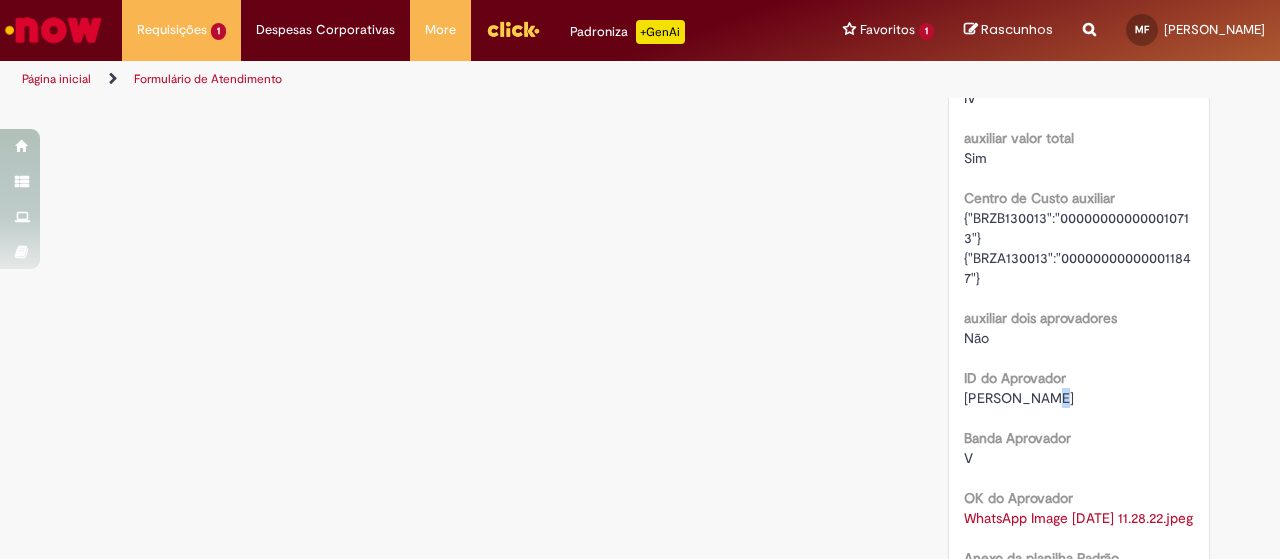 click on "[PERSON_NAME]" at bounding box center (1019, 398) 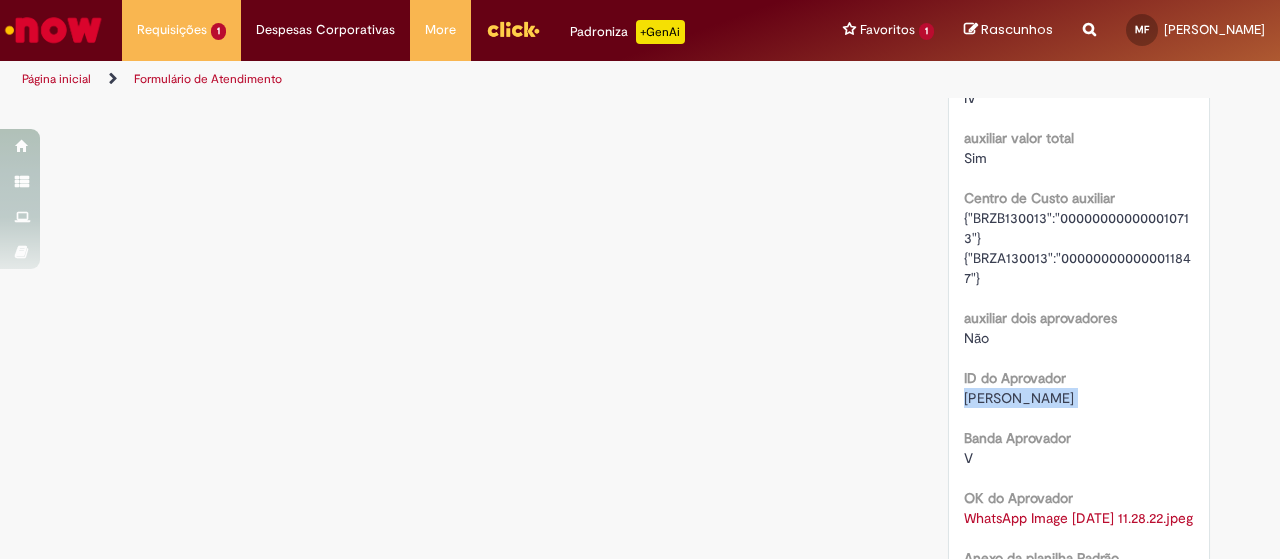 click on "[PERSON_NAME]" at bounding box center (1019, 398) 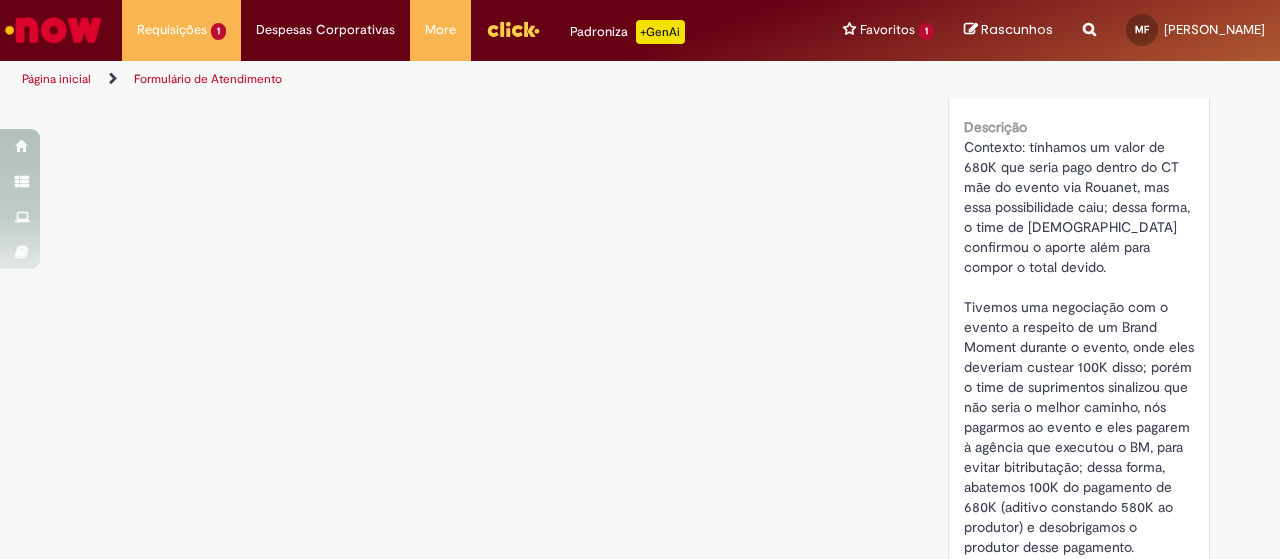 scroll, scrollTop: 2108, scrollLeft: 0, axis: vertical 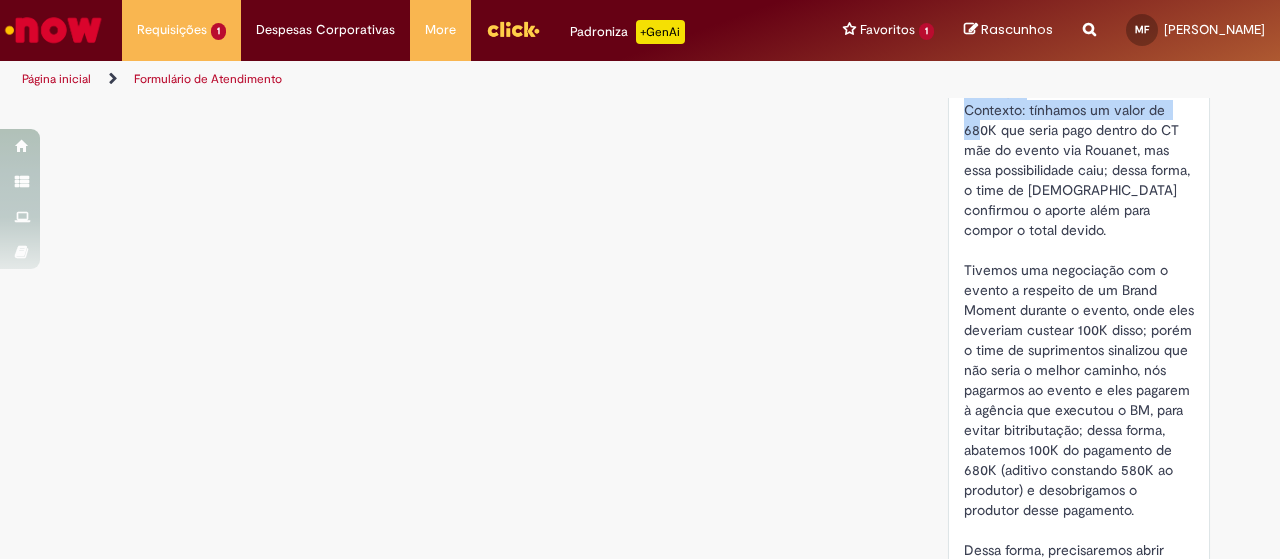 drag, startPoint x: 950, startPoint y: 153, endPoint x: 974, endPoint y: 190, distance: 44.102154 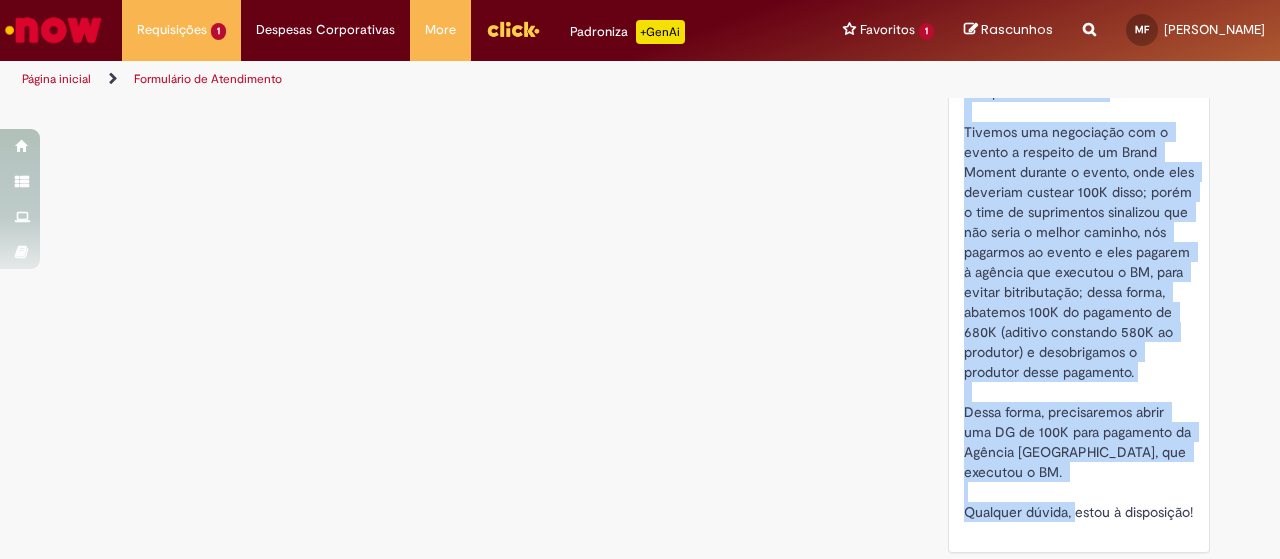 scroll, scrollTop: 2354, scrollLeft: 0, axis: vertical 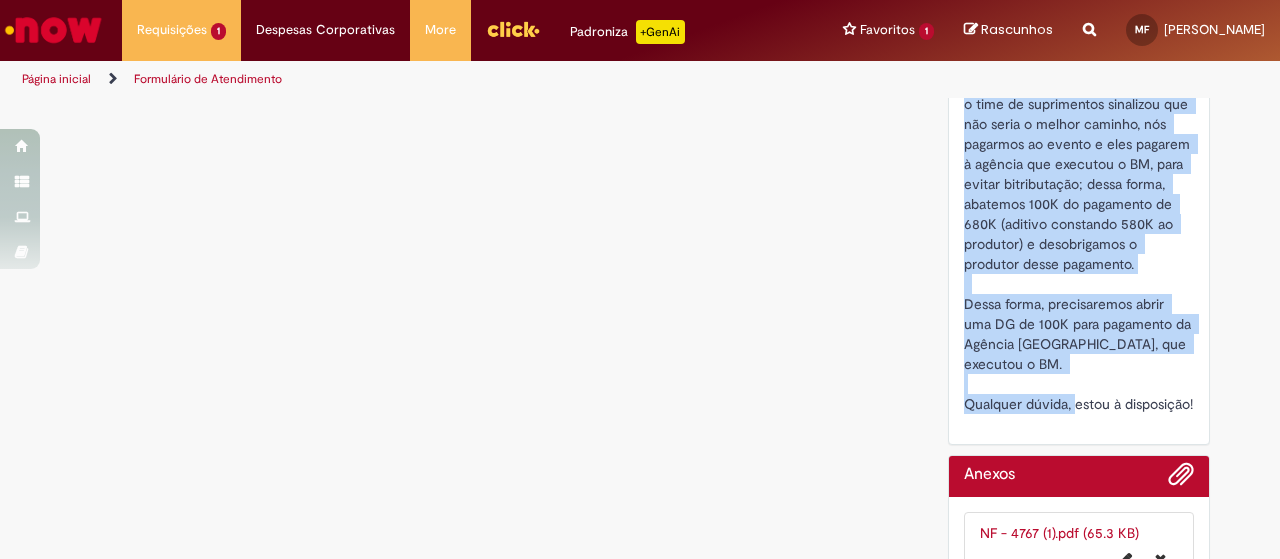 drag, startPoint x: 956, startPoint y: 169, endPoint x: 1198, endPoint y: 476, distance: 390.91302 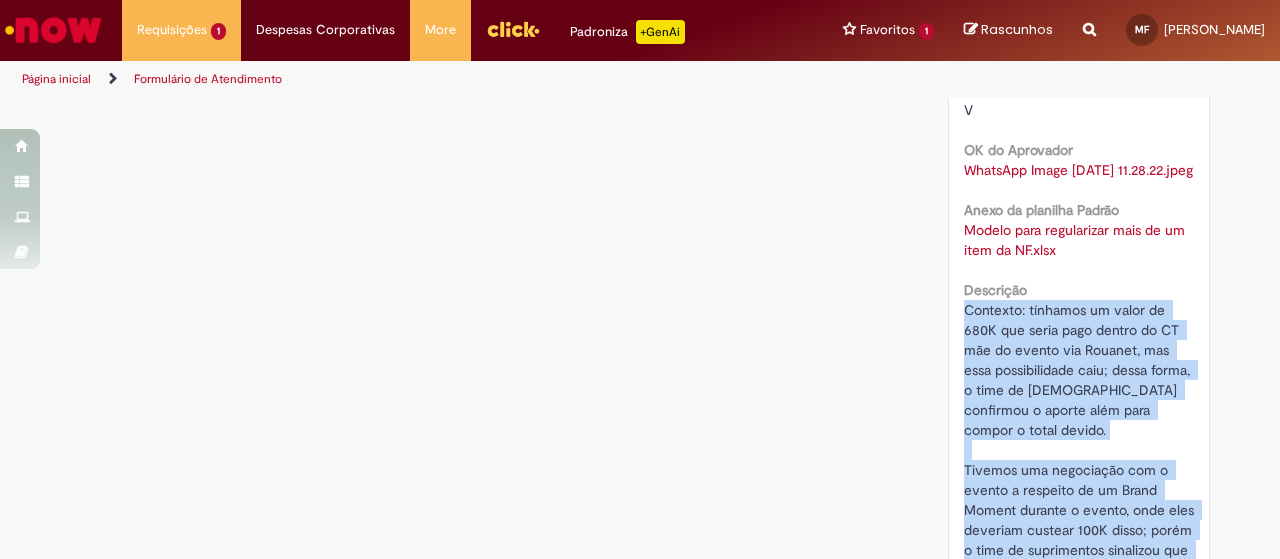 scroll, scrollTop: 1908, scrollLeft: 0, axis: vertical 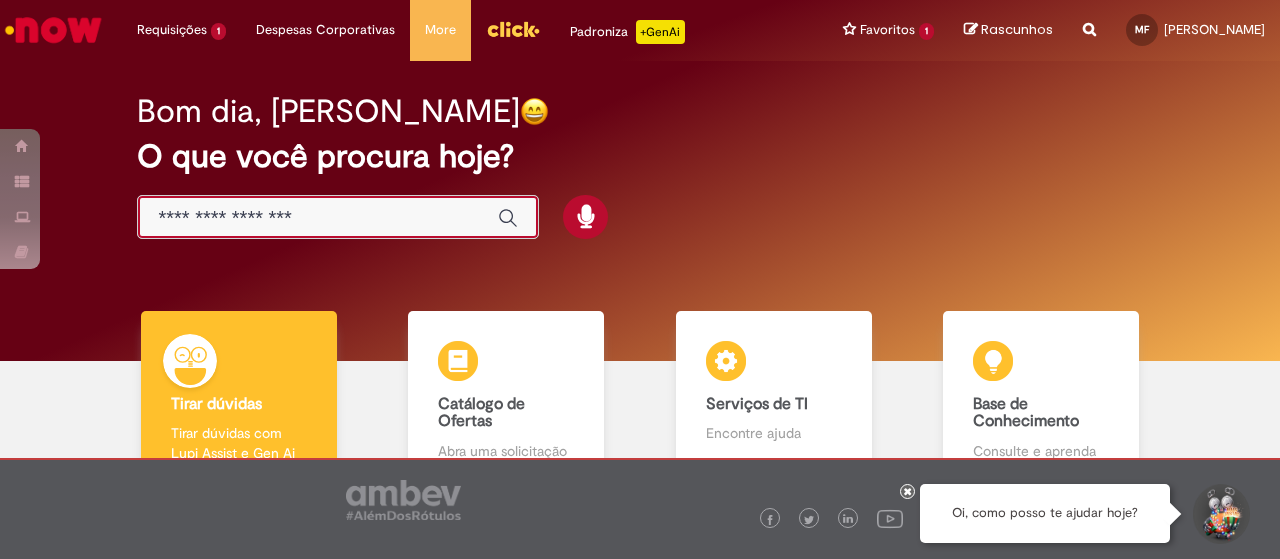 click at bounding box center (318, 218) 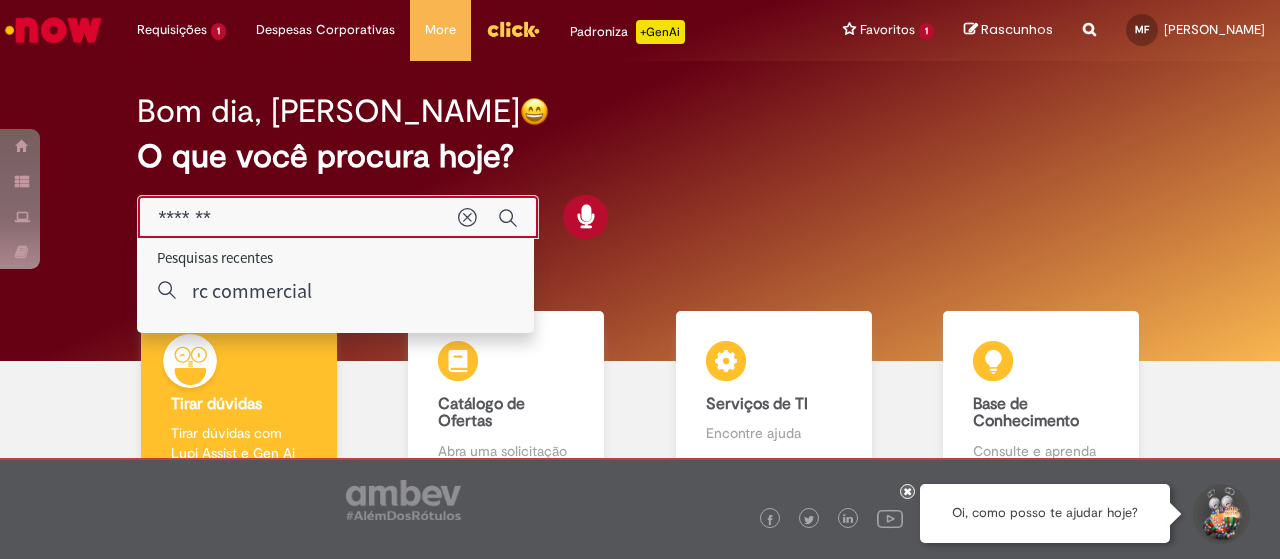 type on "********" 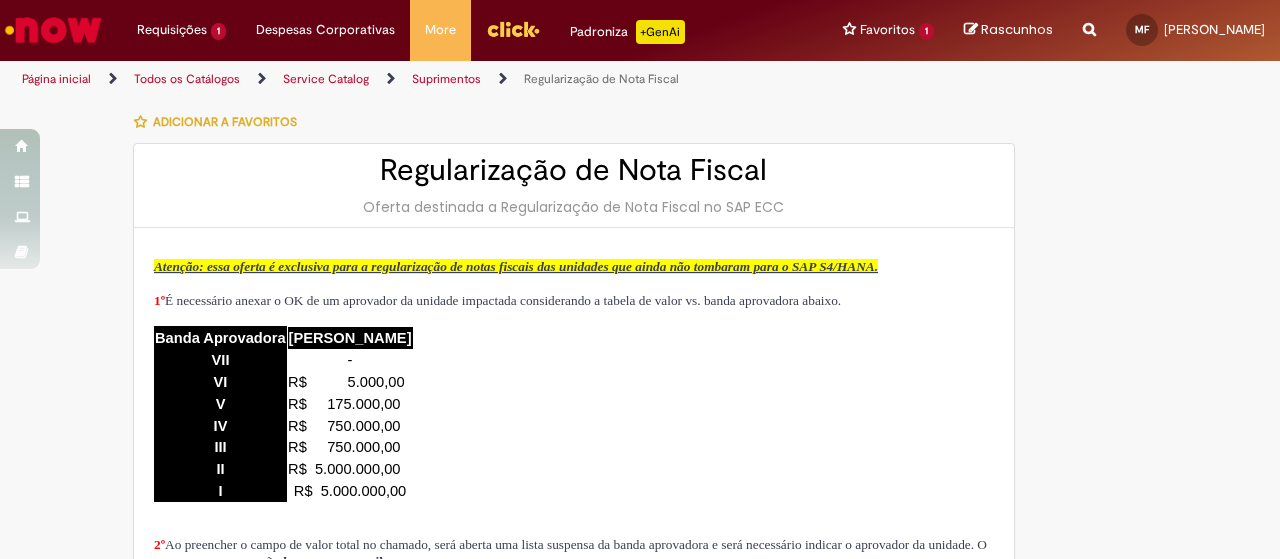 type on "********" 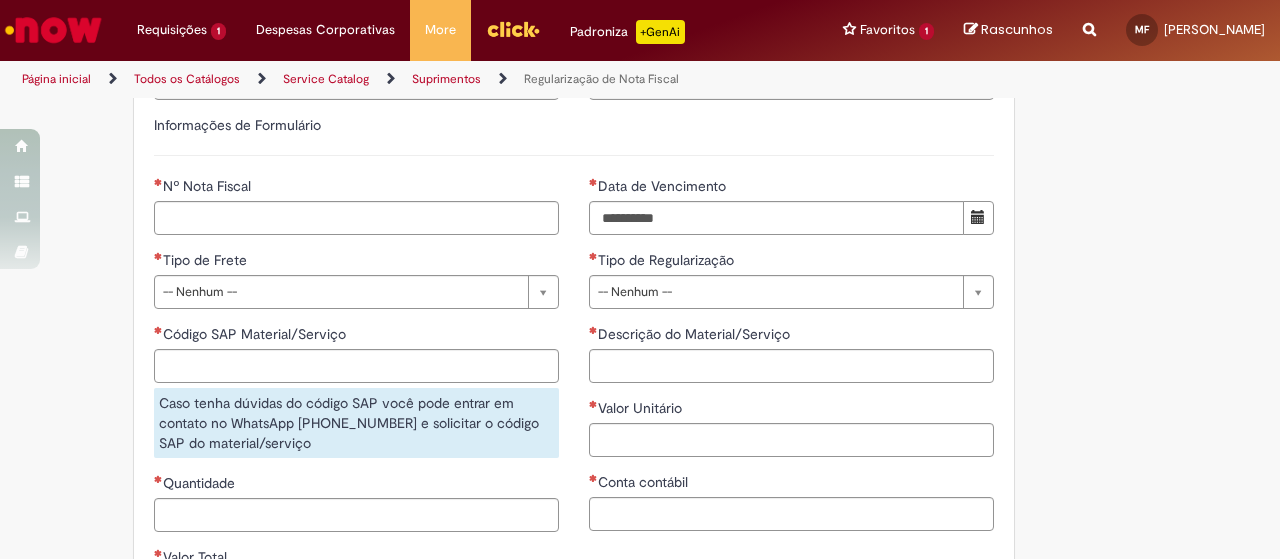 scroll, scrollTop: 939, scrollLeft: 0, axis: vertical 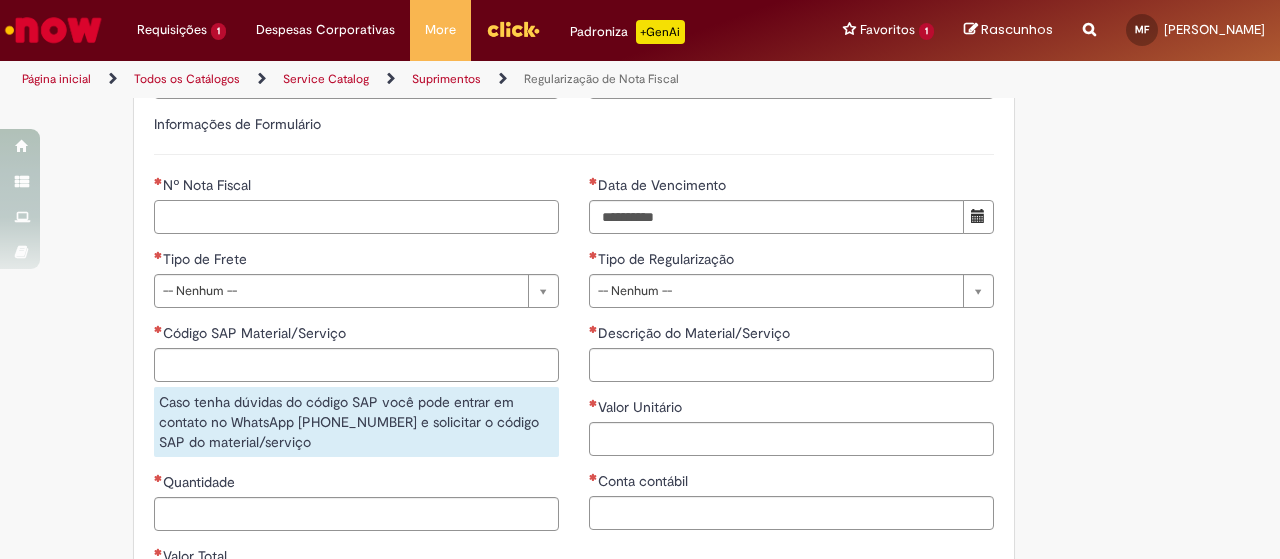 click on "Nº Nota Fiscal" at bounding box center [356, 217] 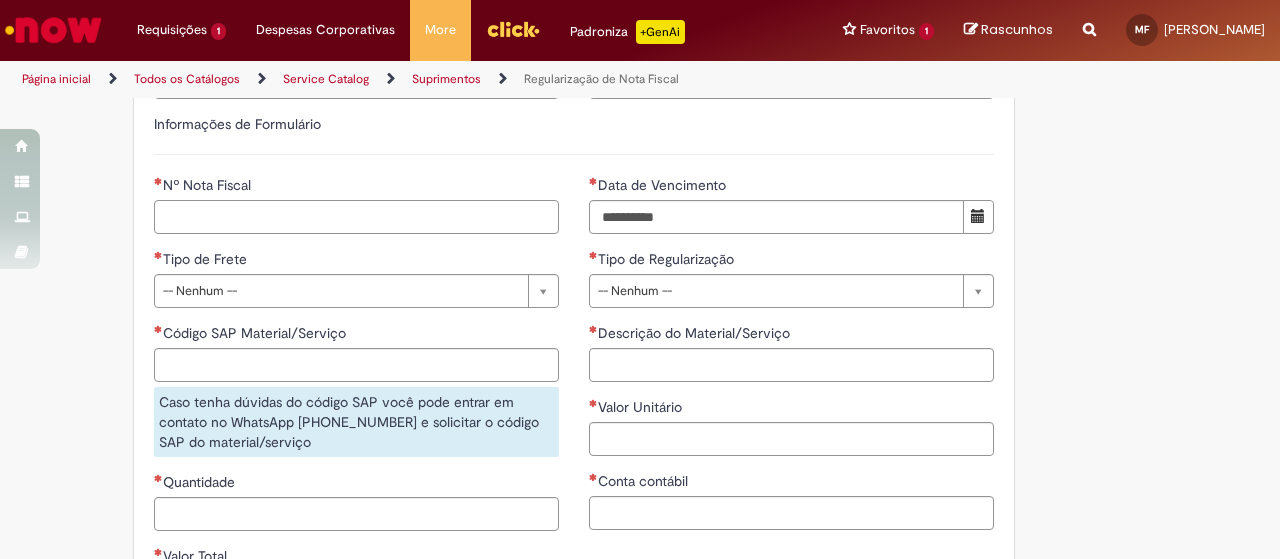paste on "********" 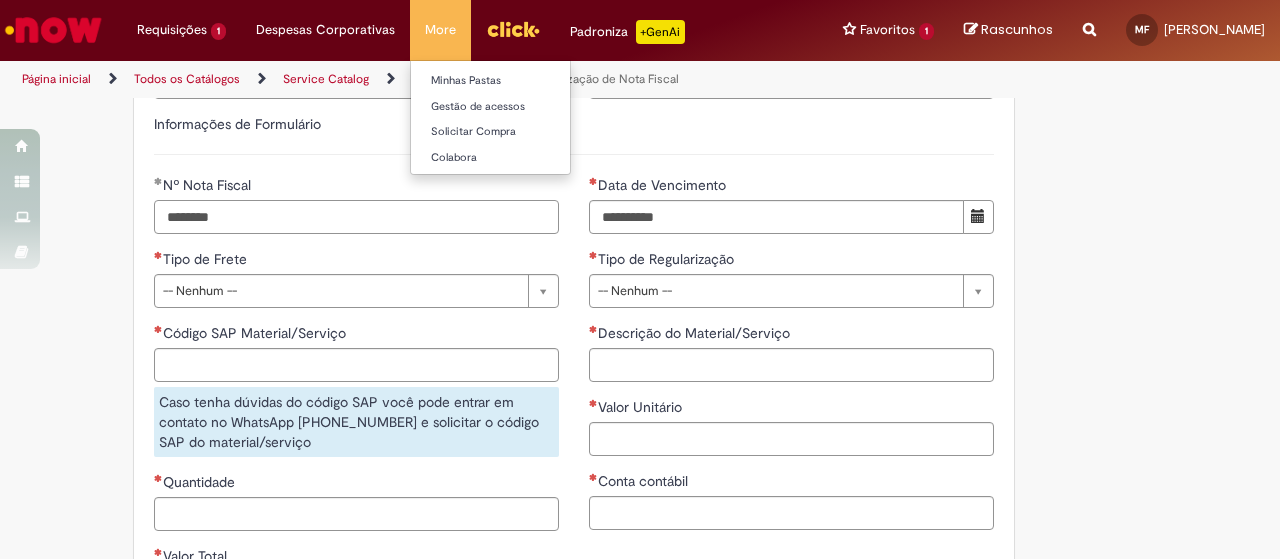 type on "********" 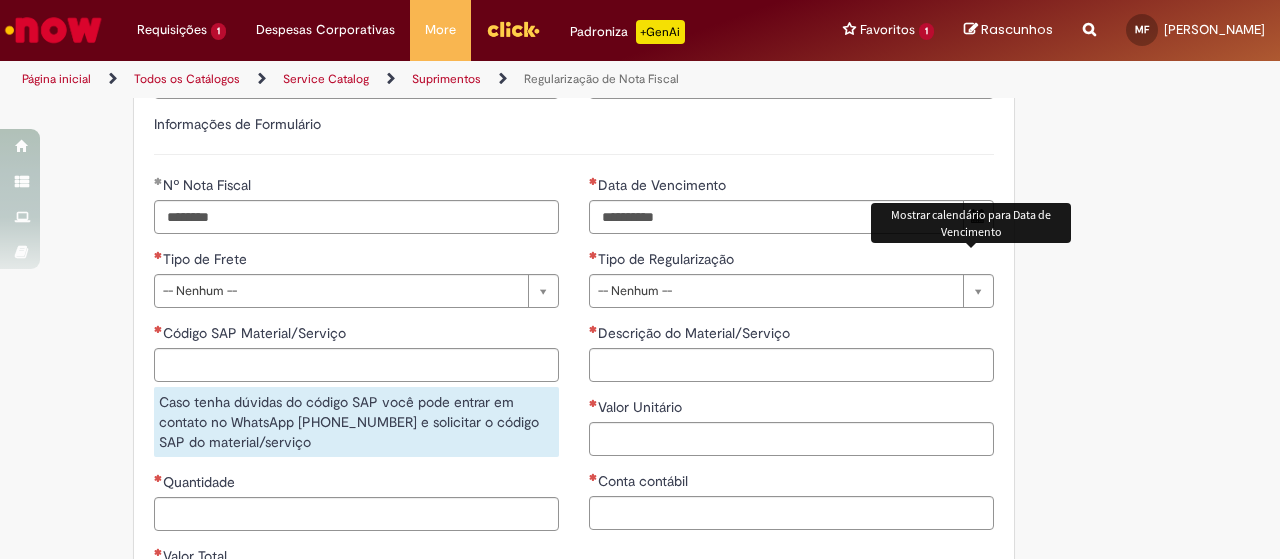 click at bounding box center [978, 217] 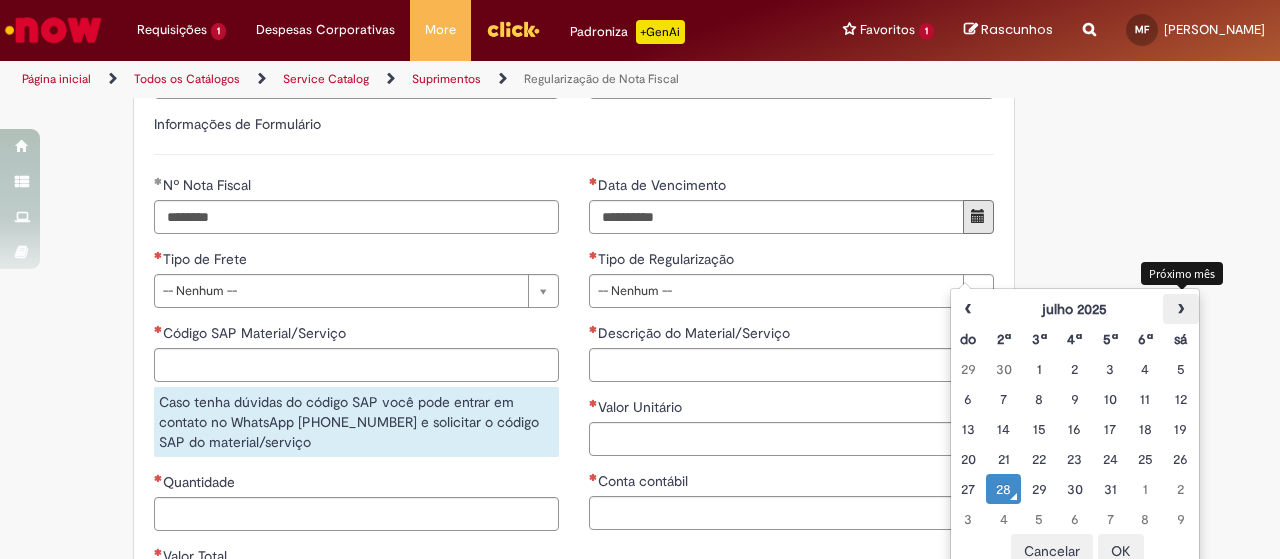 click on "›" at bounding box center [1180, 309] 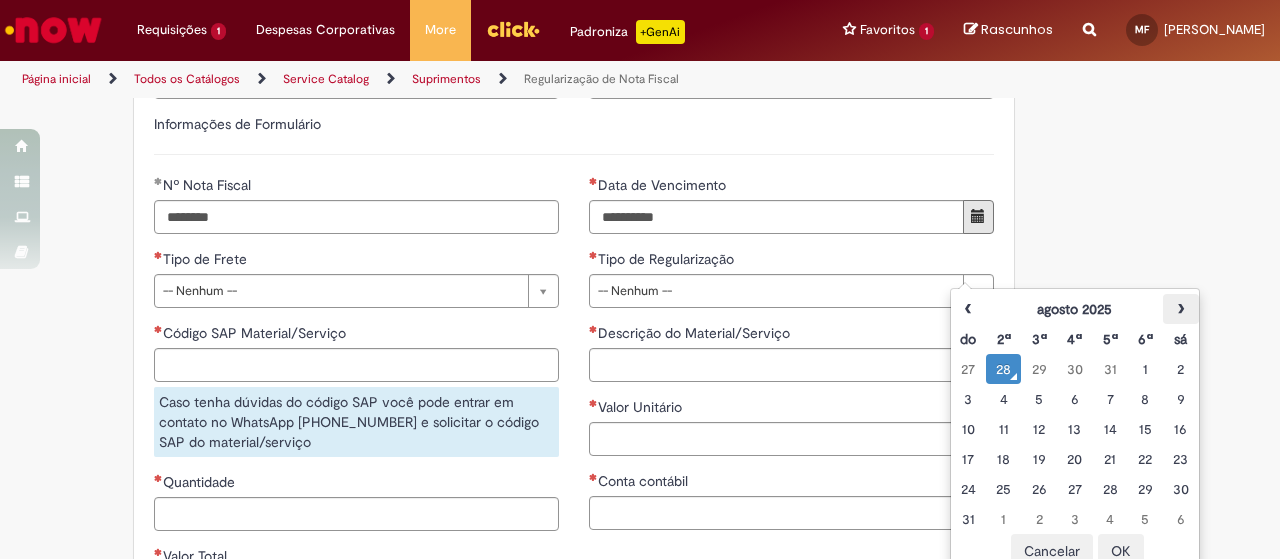 click on "›" at bounding box center (1180, 309) 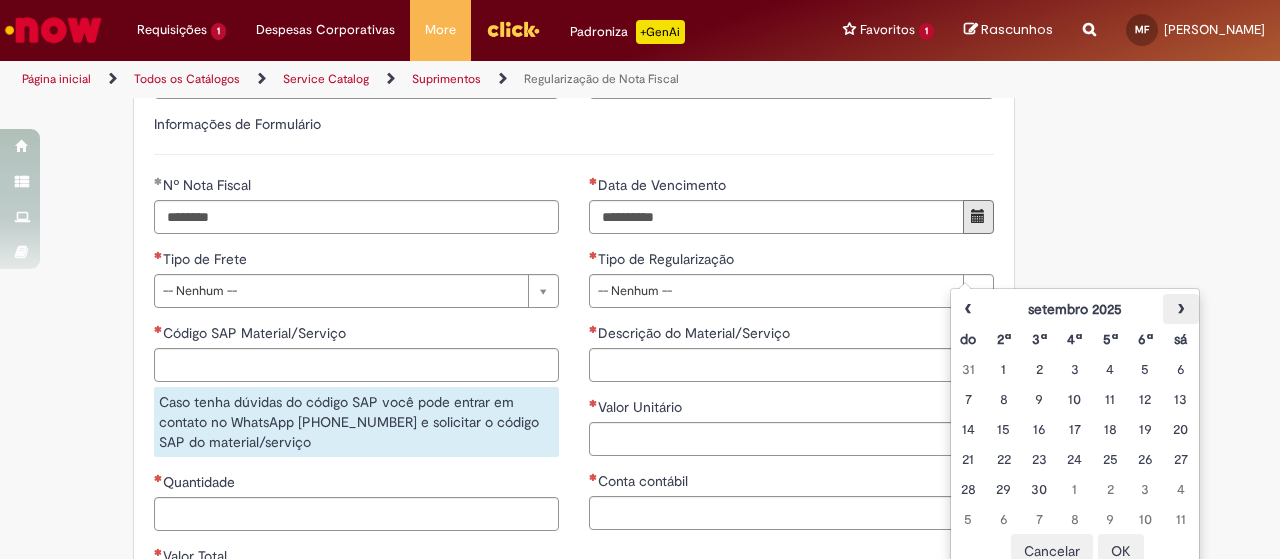 click on "›" at bounding box center [1180, 309] 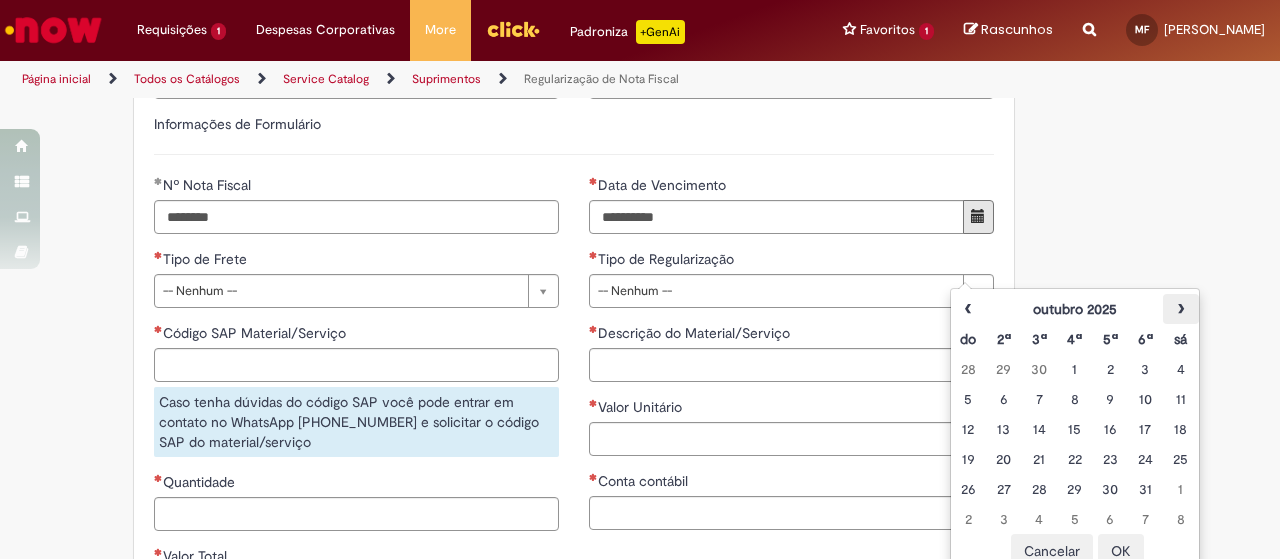 click on "›" at bounding box center [1180, 309] 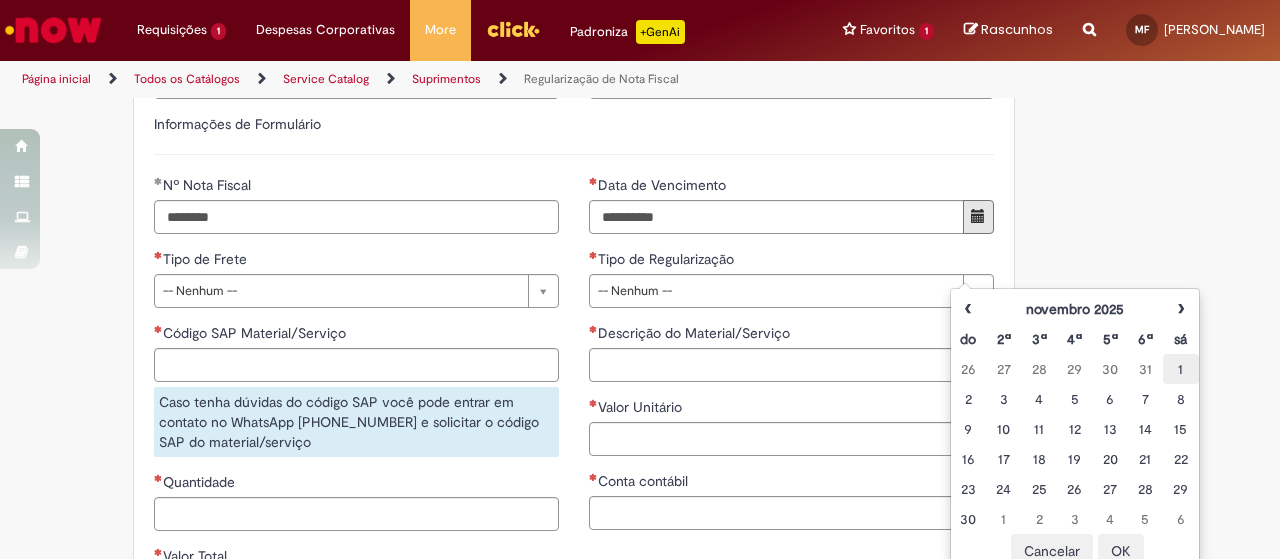 click on "1" at bounding box center (1180, 369) 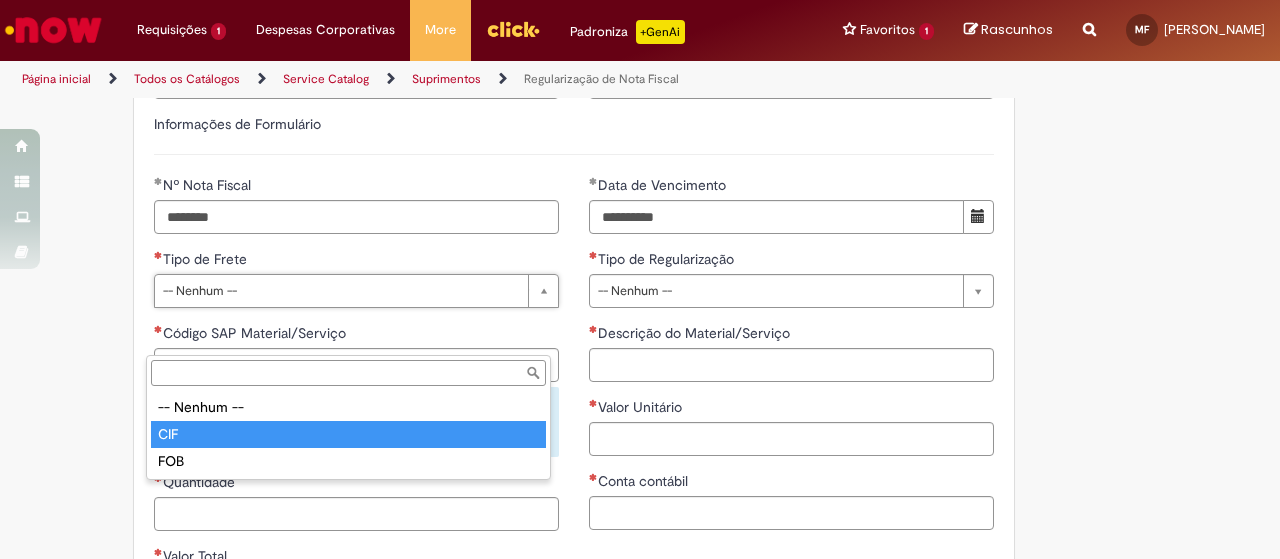 type on "***" 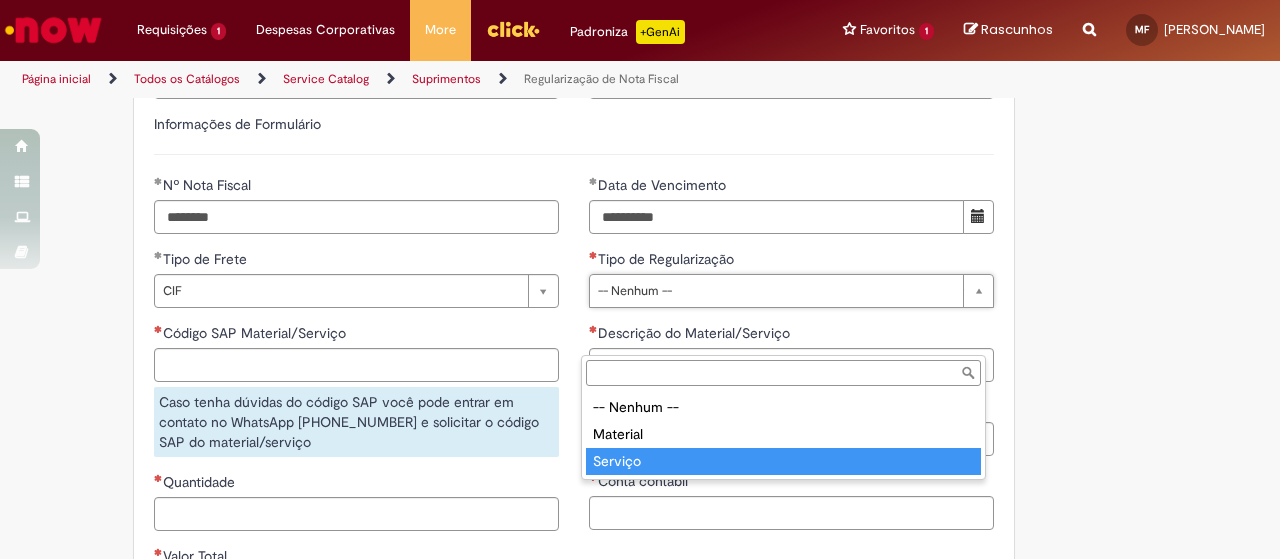 type on "*******" 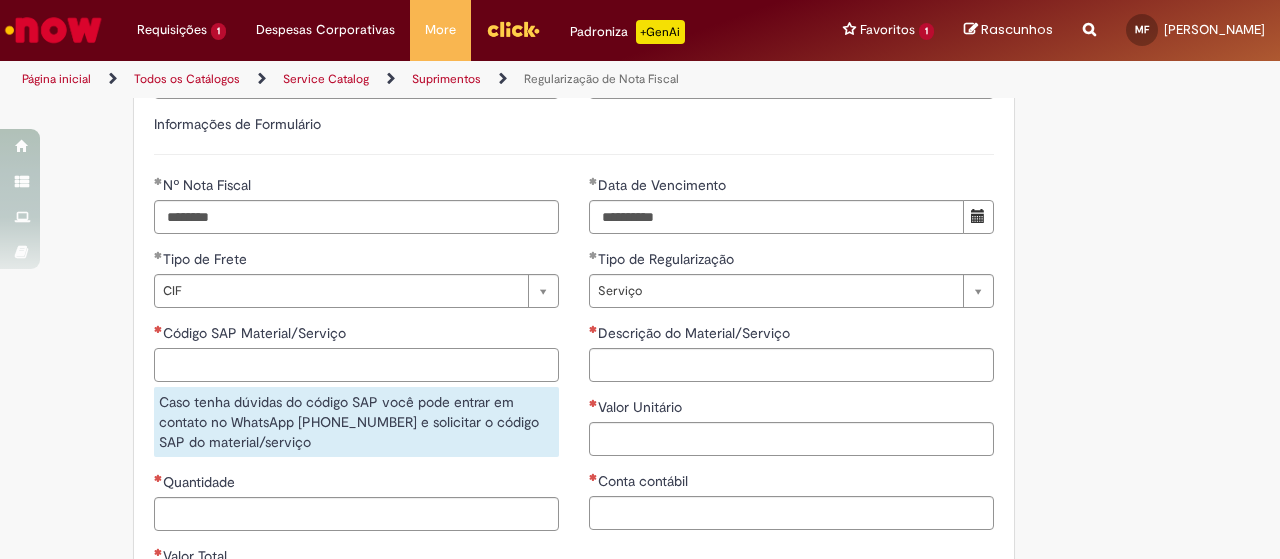 click on "Código SAP Material/Serviço" at bounding box center [356, 365] 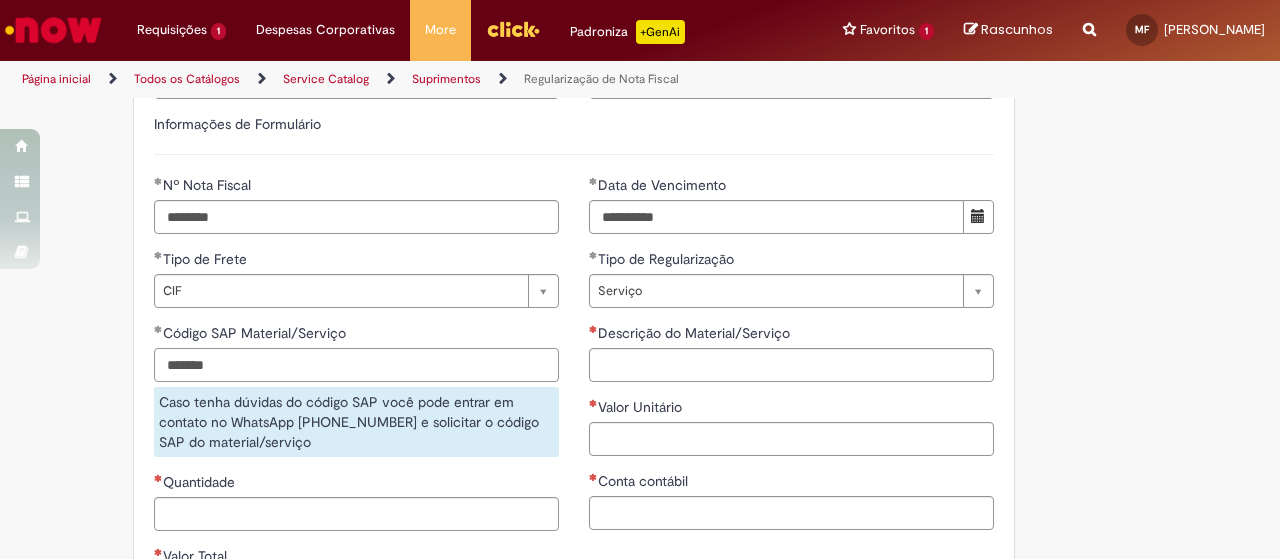 type on "*******" 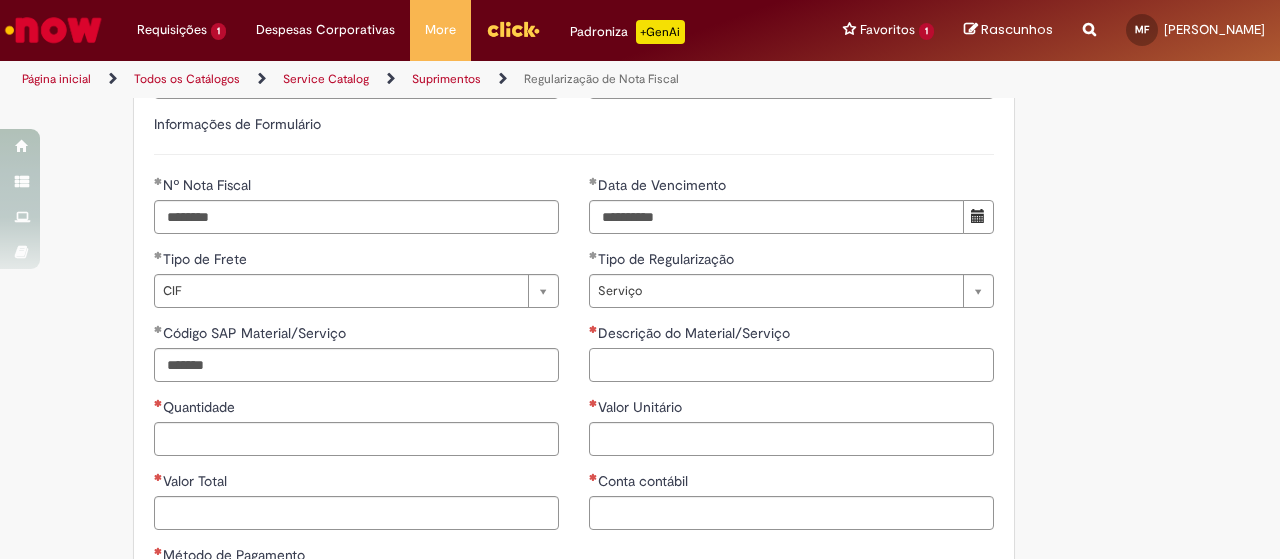 click on "Descrição do Material/Serviço" at bounding box center (791, 365) 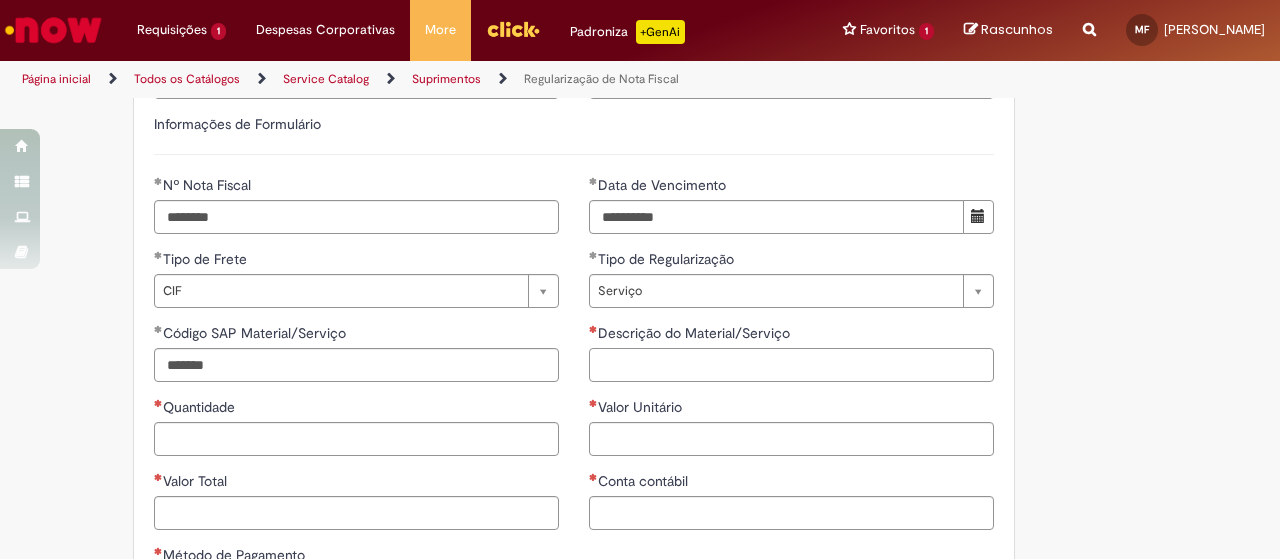 paste on "**********" 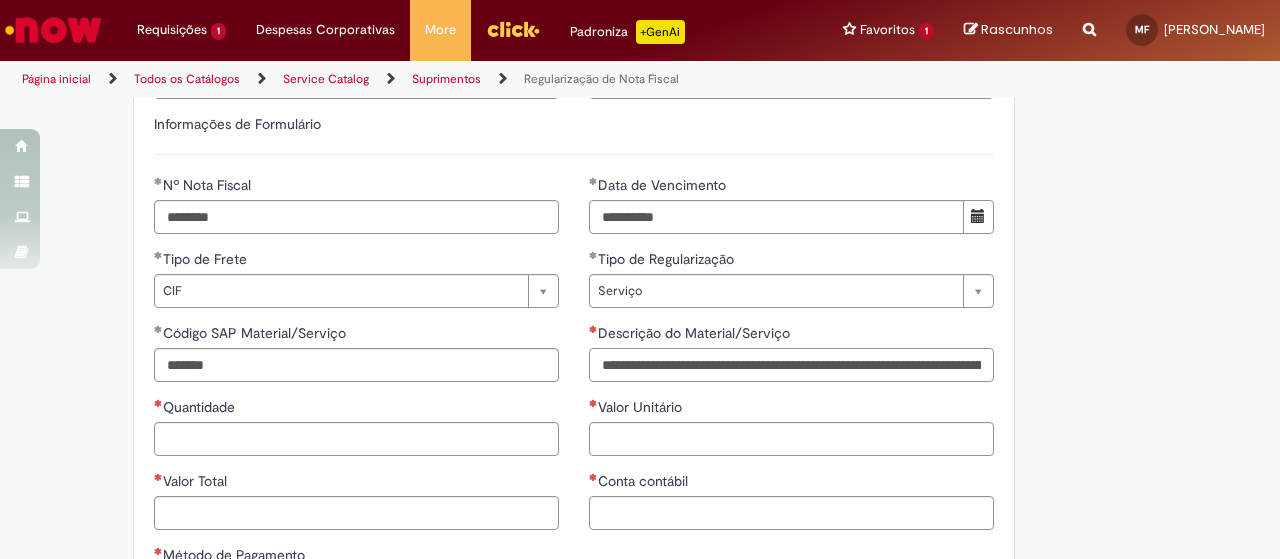 scroll, scrollTop: 0, scrollLeft: 195, axis: horizontal 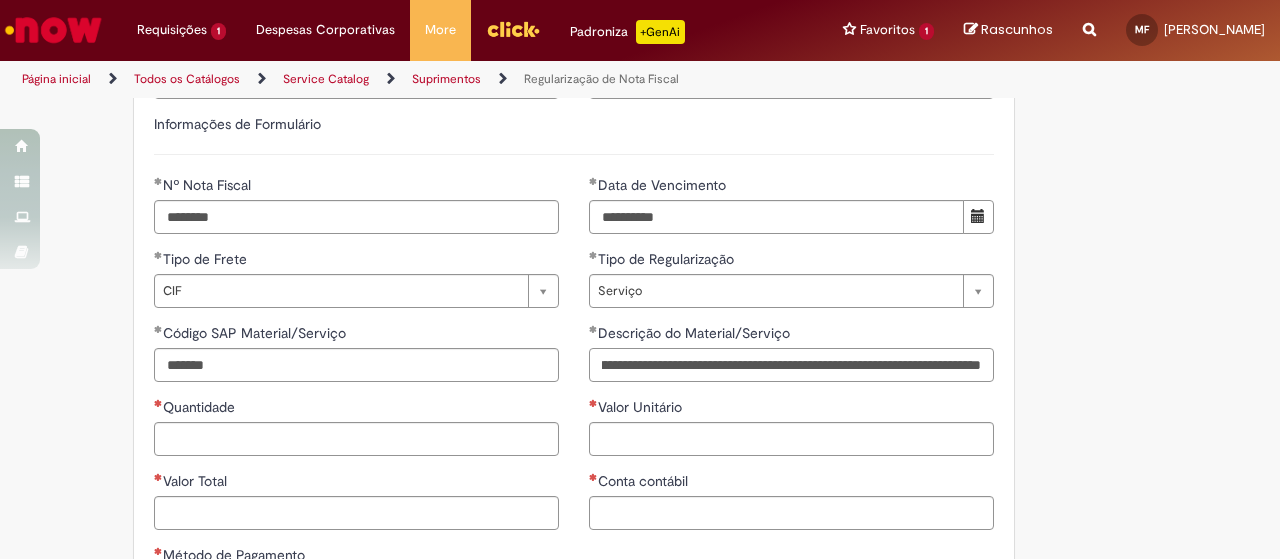 type on "**********" 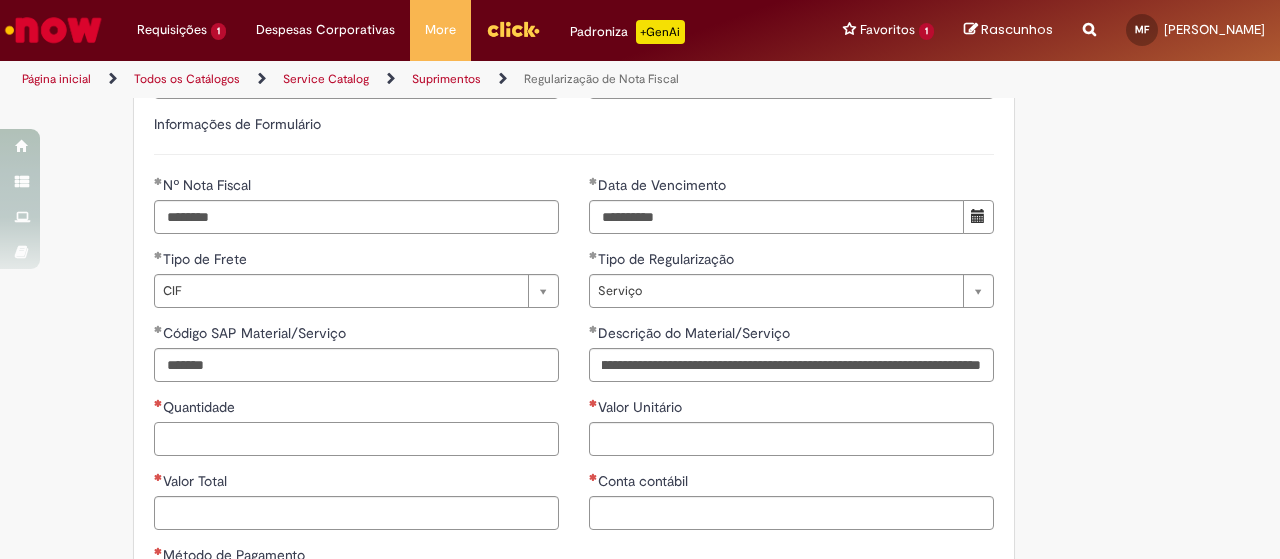 scroll, scrollTop: 0, scrollLeft: 0, axis: both 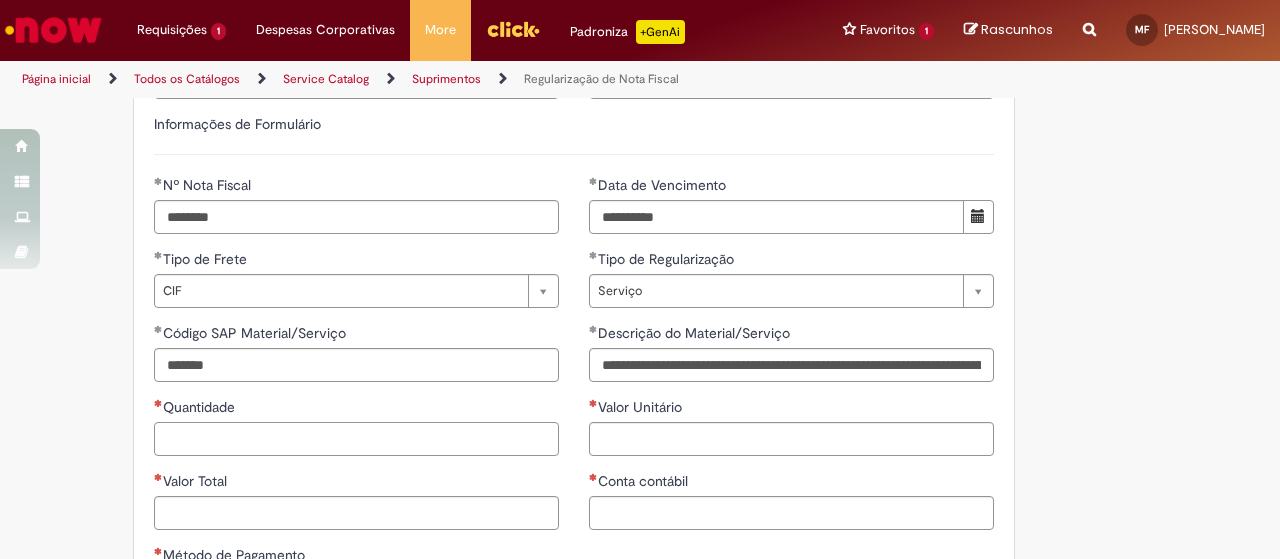 click on "Quantidade" at bounding box center [356, 439] 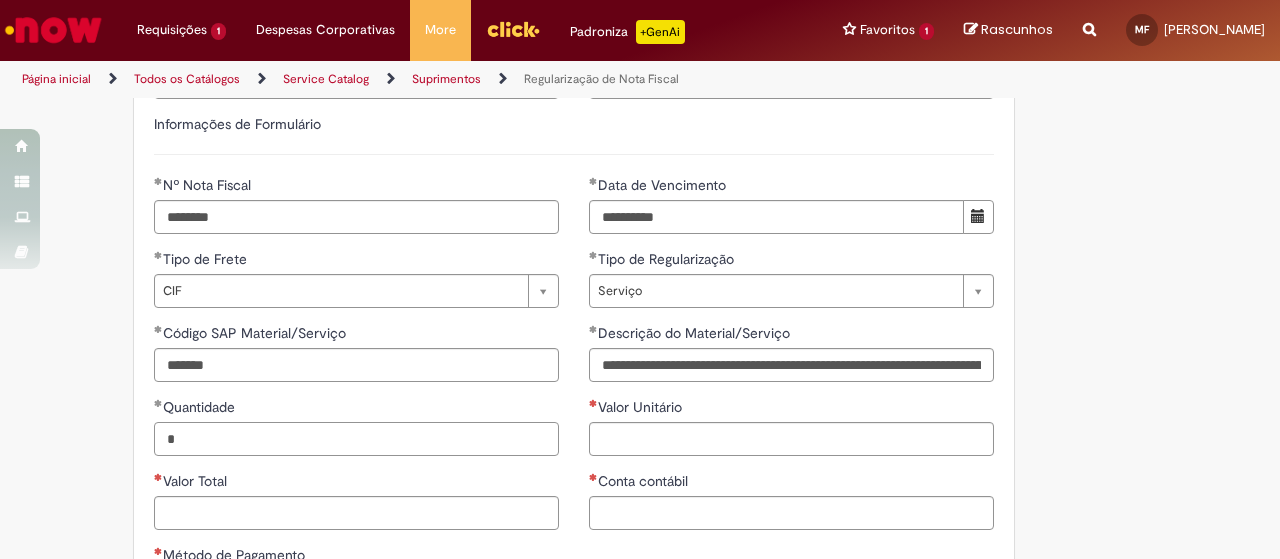 type on "*" 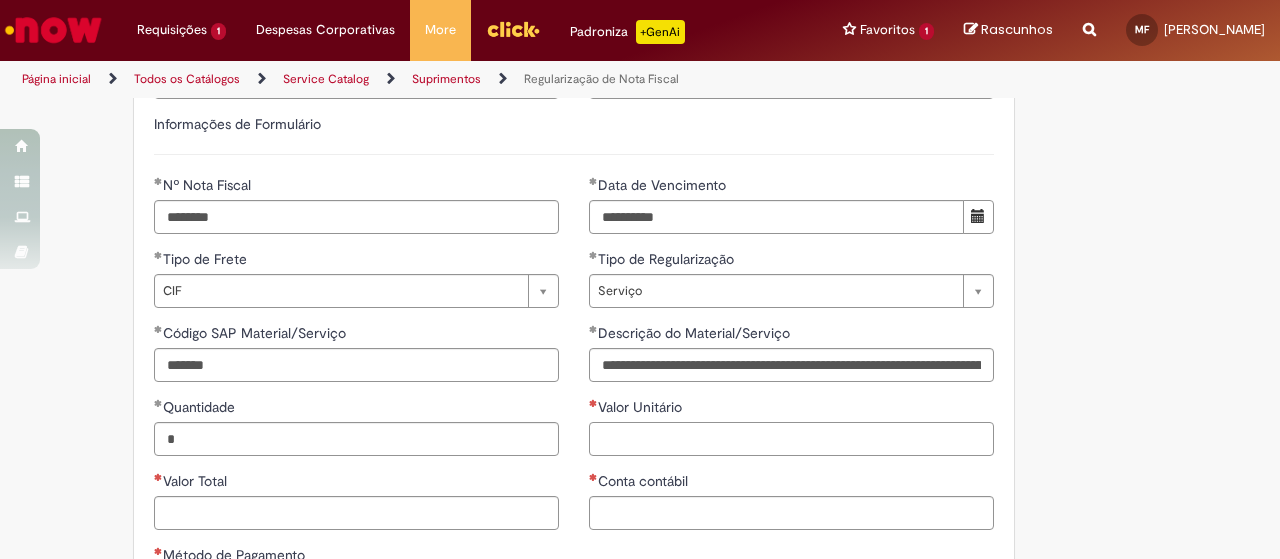 click on "Valor Unitário" at bounding box center (791, 439) 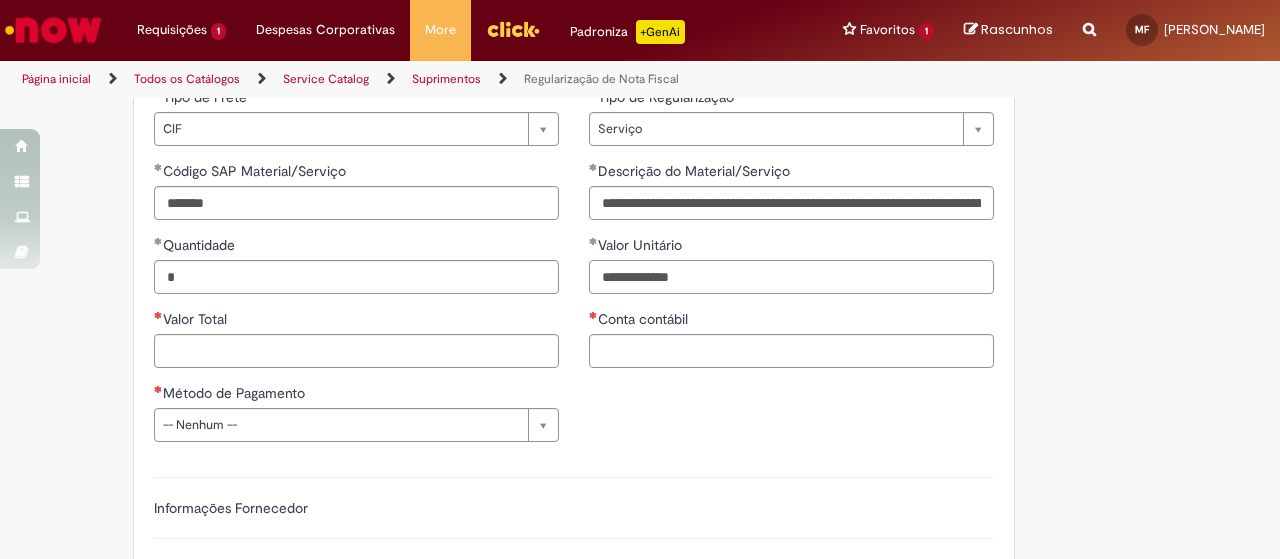 scroll, scrollTop: 1109, scrollLeft: 0, axis: vertical 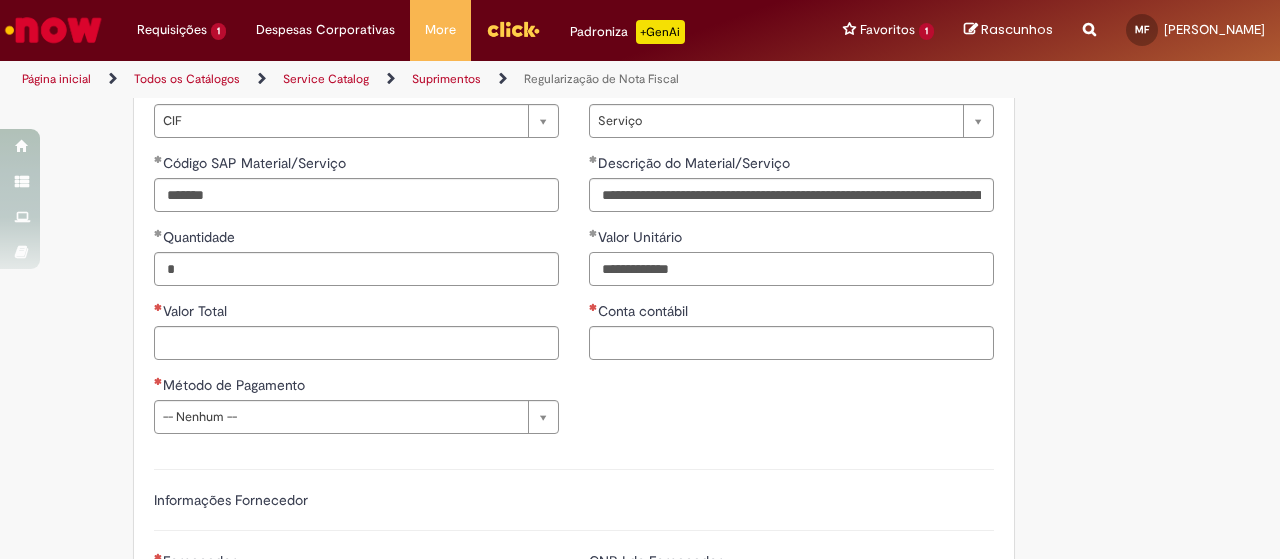paste on "**********" 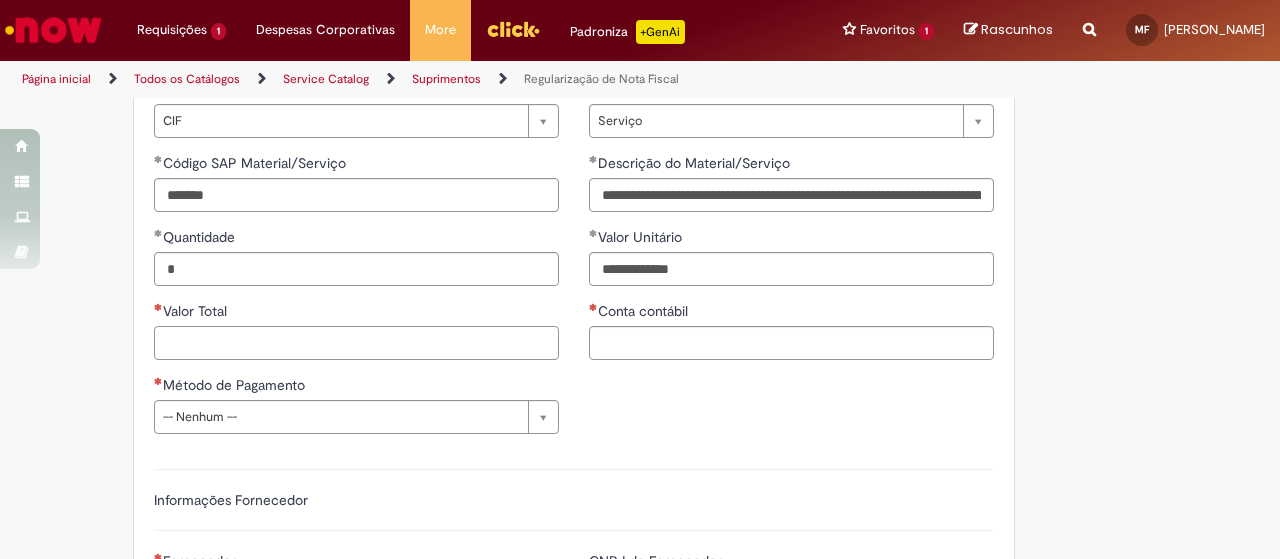 click on "Valor Total" at bounding box center [356, 343] 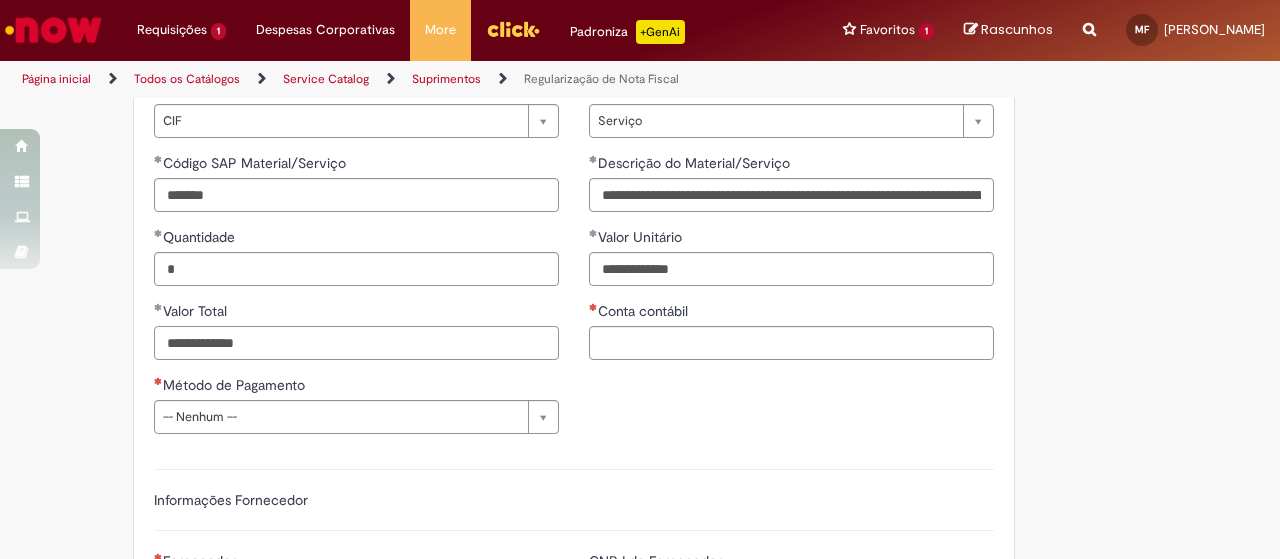 type on "**********" 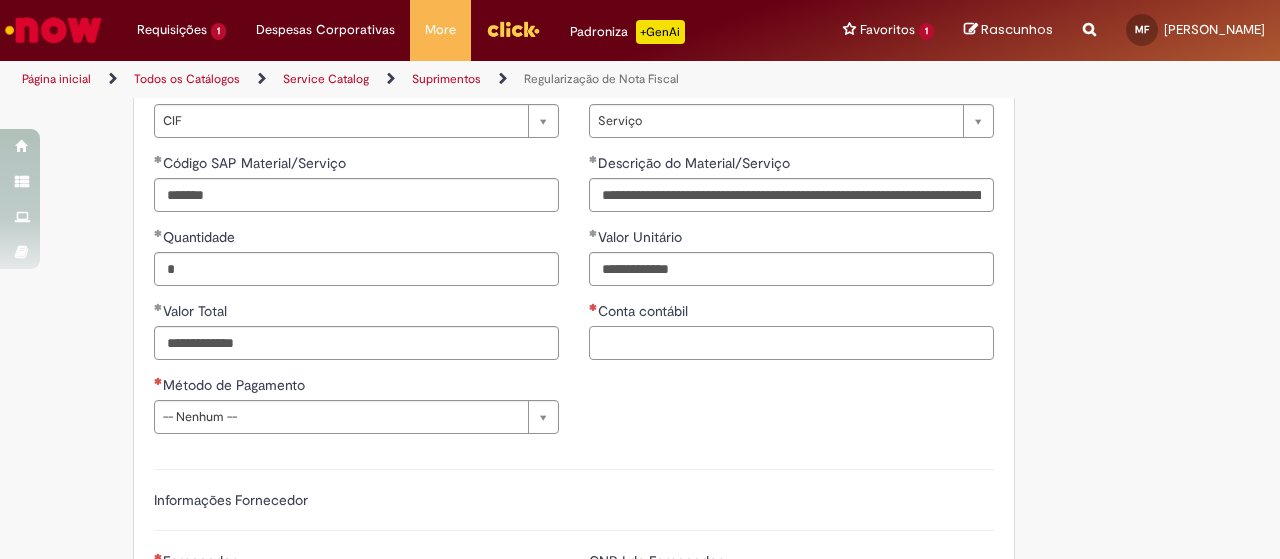 click on "Conta contábil" at bounding box center [791, 343] 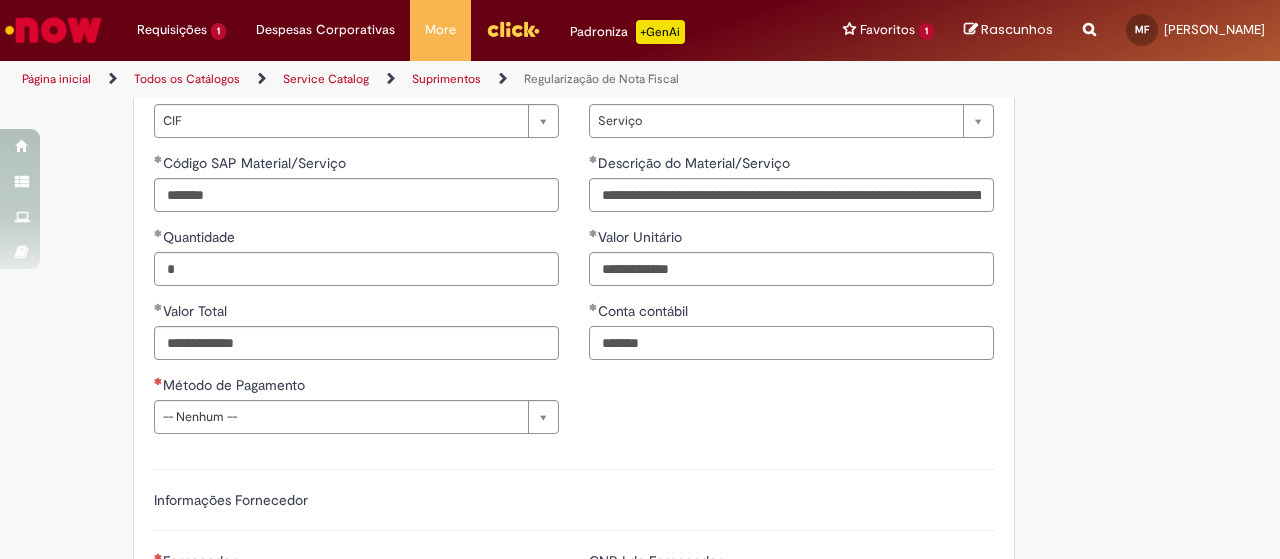 type on "*******" 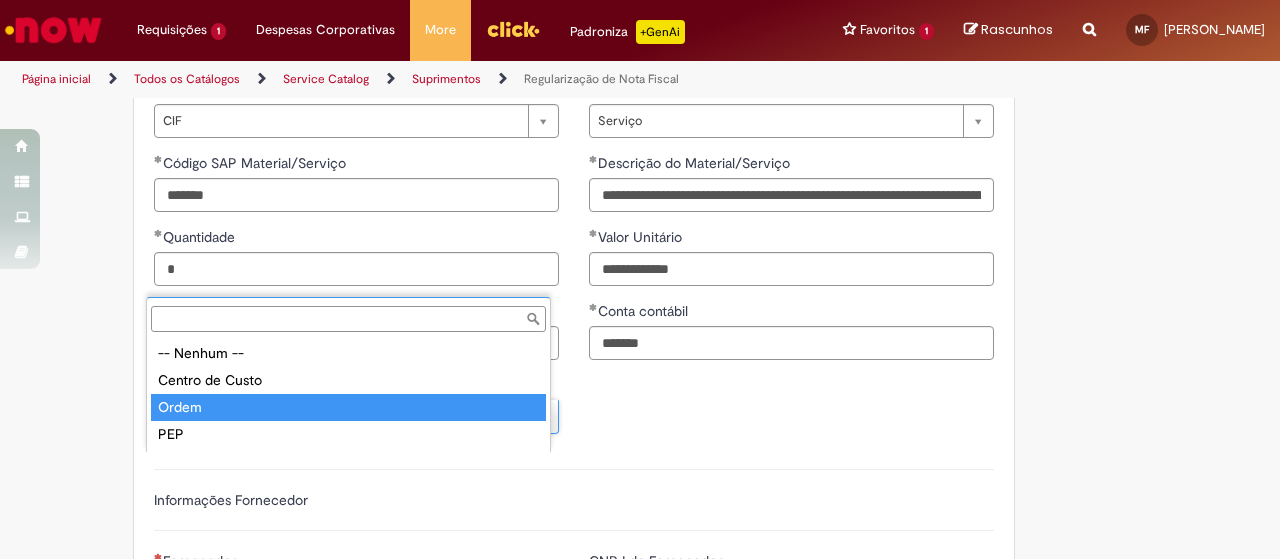 type on "*****" 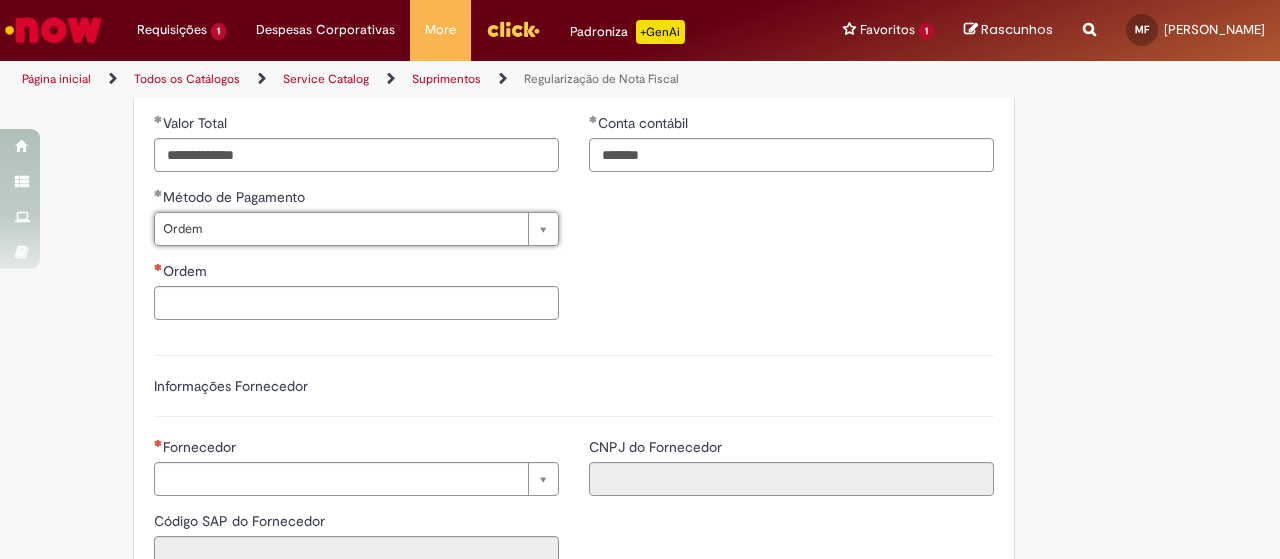 scroll, scrollTop: 1298, scrollLeft: 0, axis: vertical 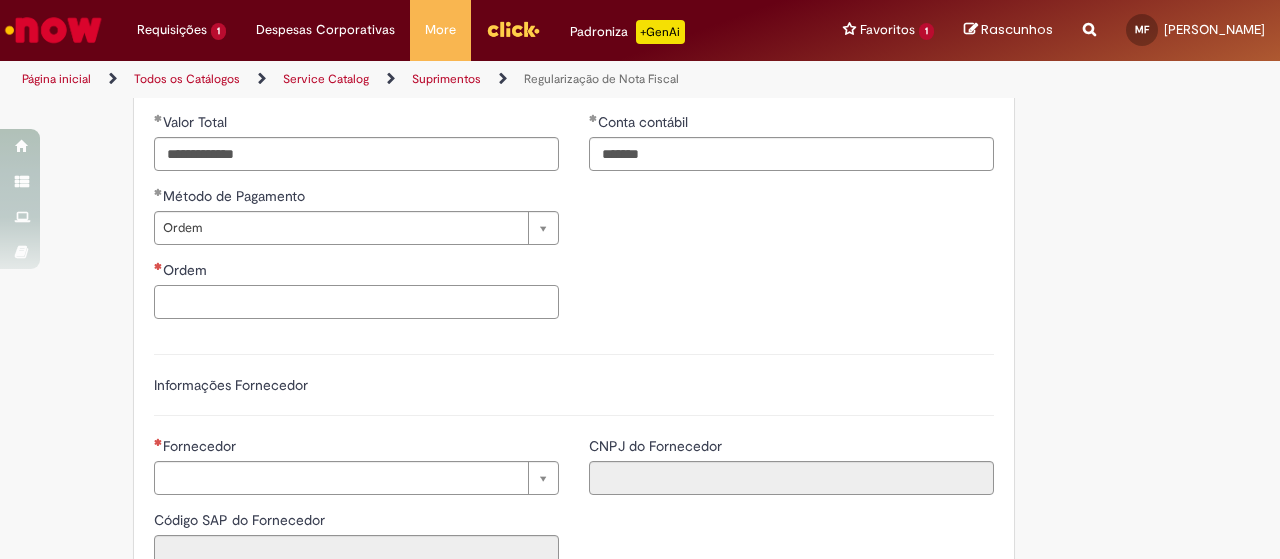 click on "Ordem" at bounding box center [356, 302] 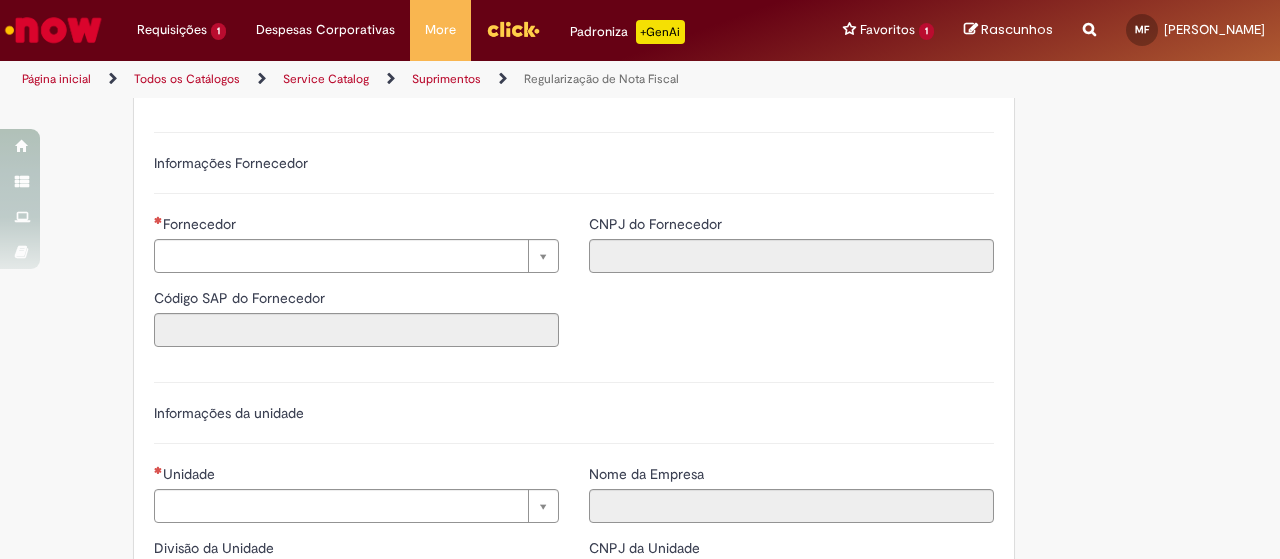 scroll, scrollTop: 1526, scrollLeft: 0, axis: vertical 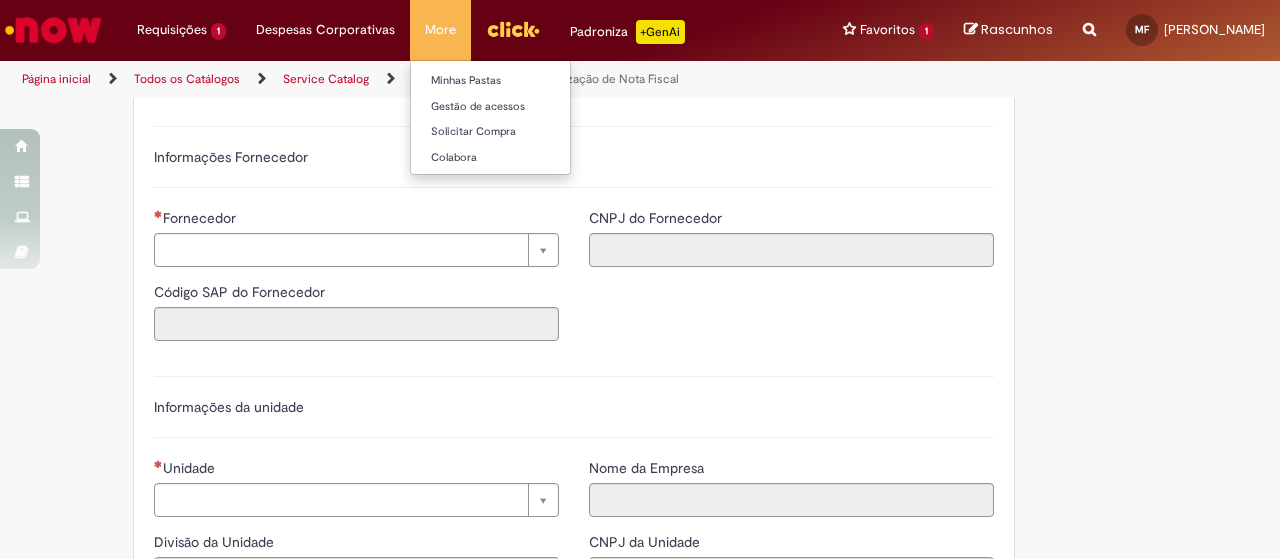 type on "**********" 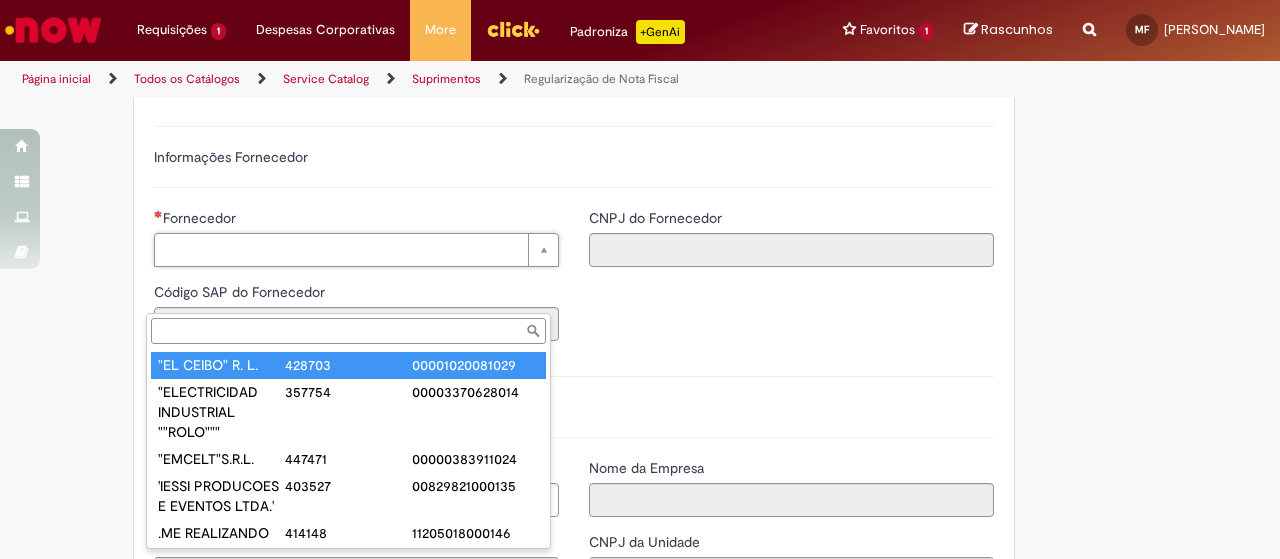 paste on "**********" 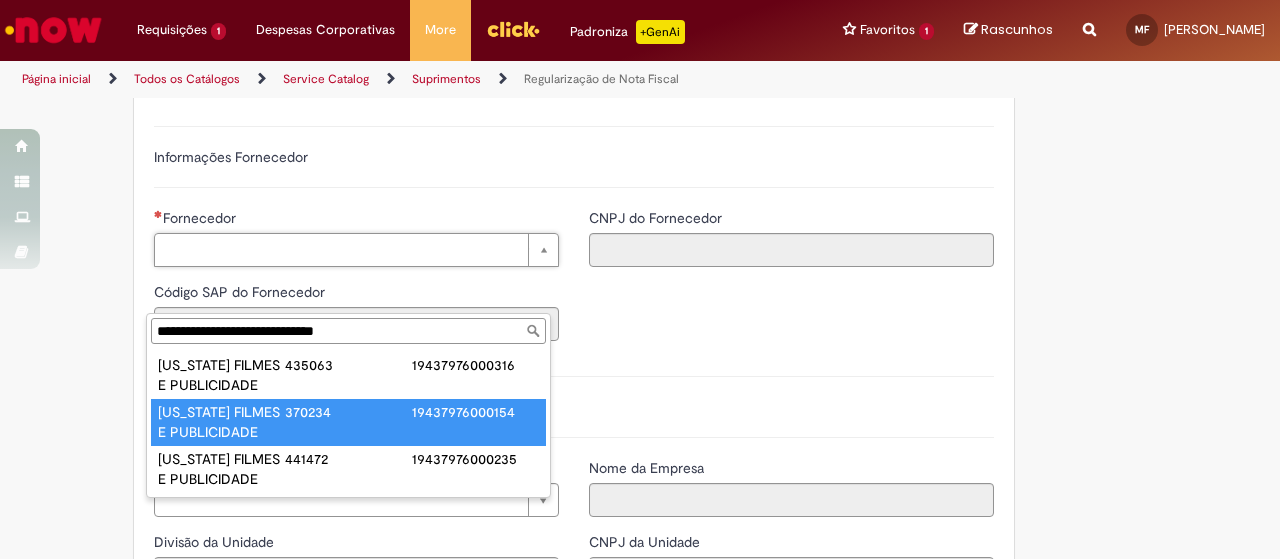 type on "**********" 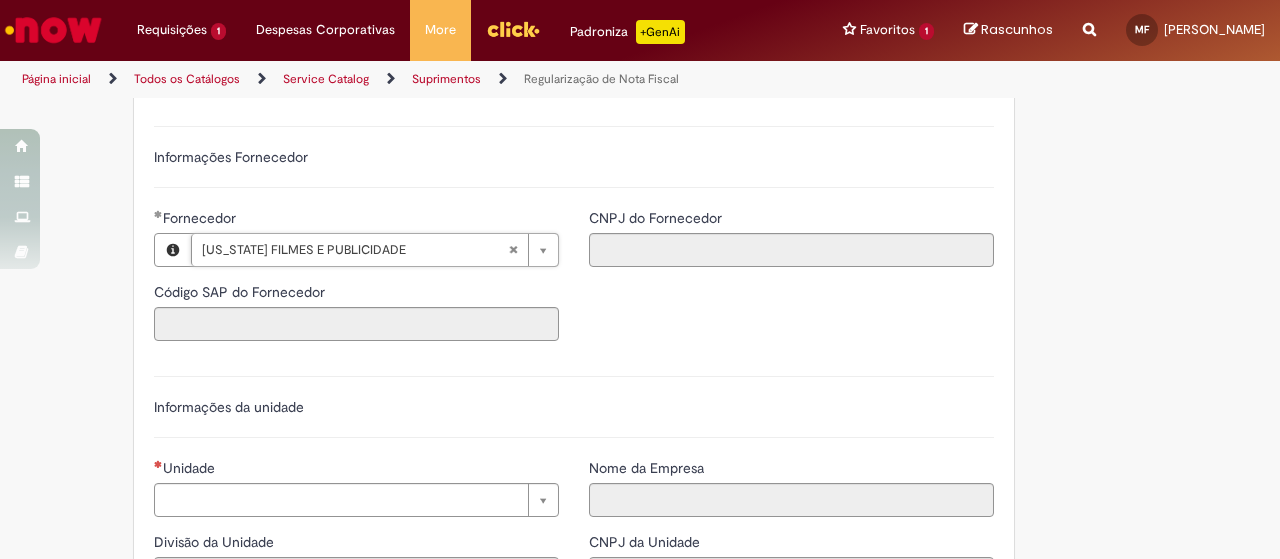 type on "******" 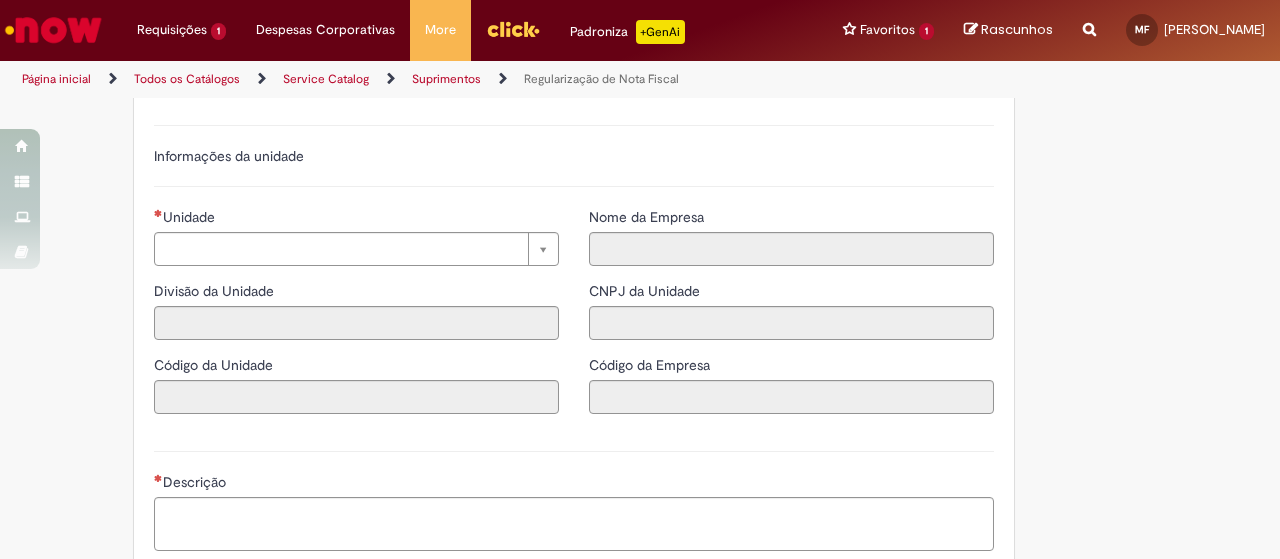 scroll, scrollTop: 1789, scrollLeft: 0, axis: vertical 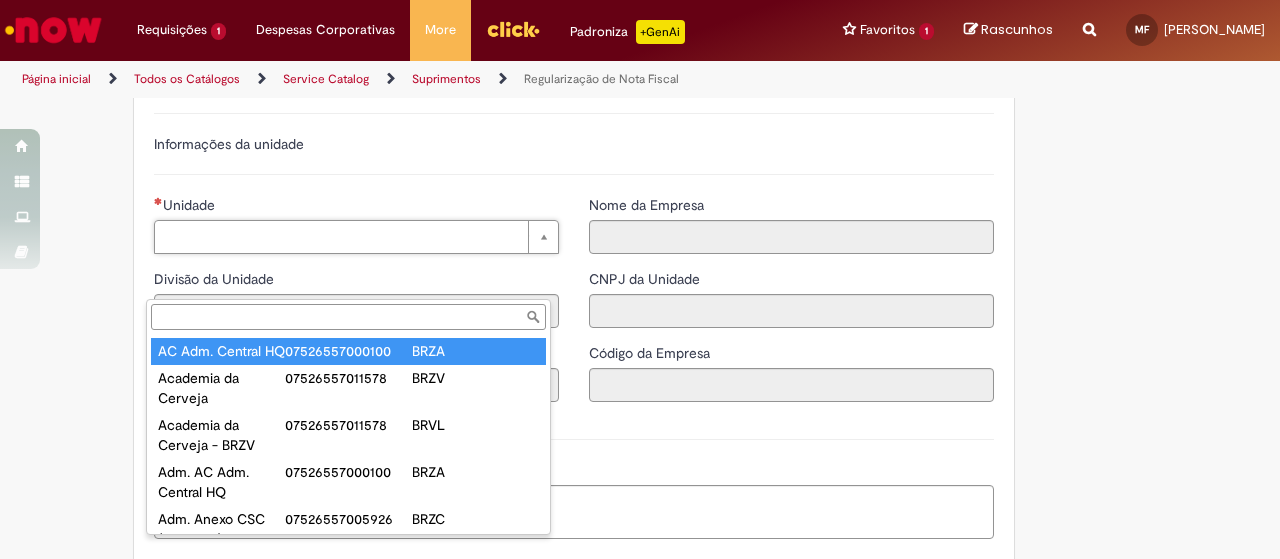 type on "**********" 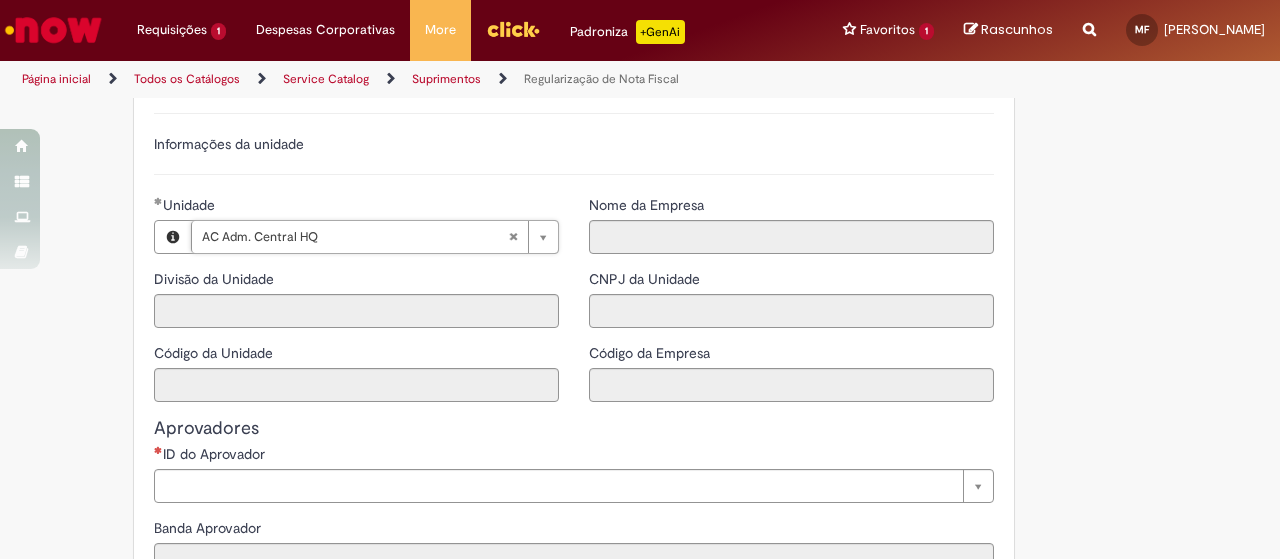 type on "****" 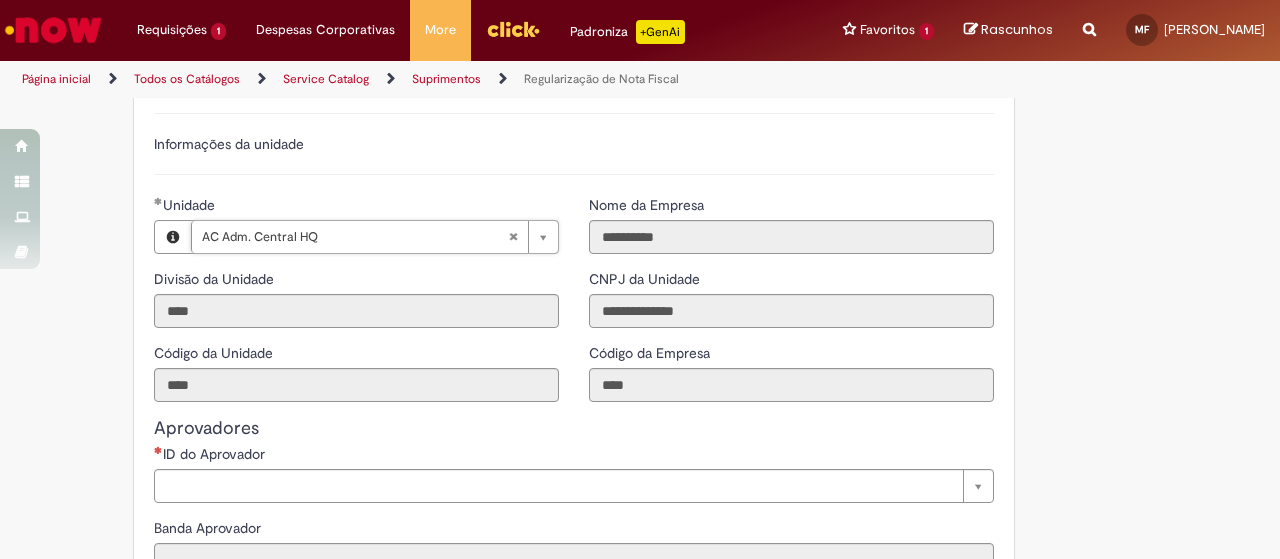type on "*" 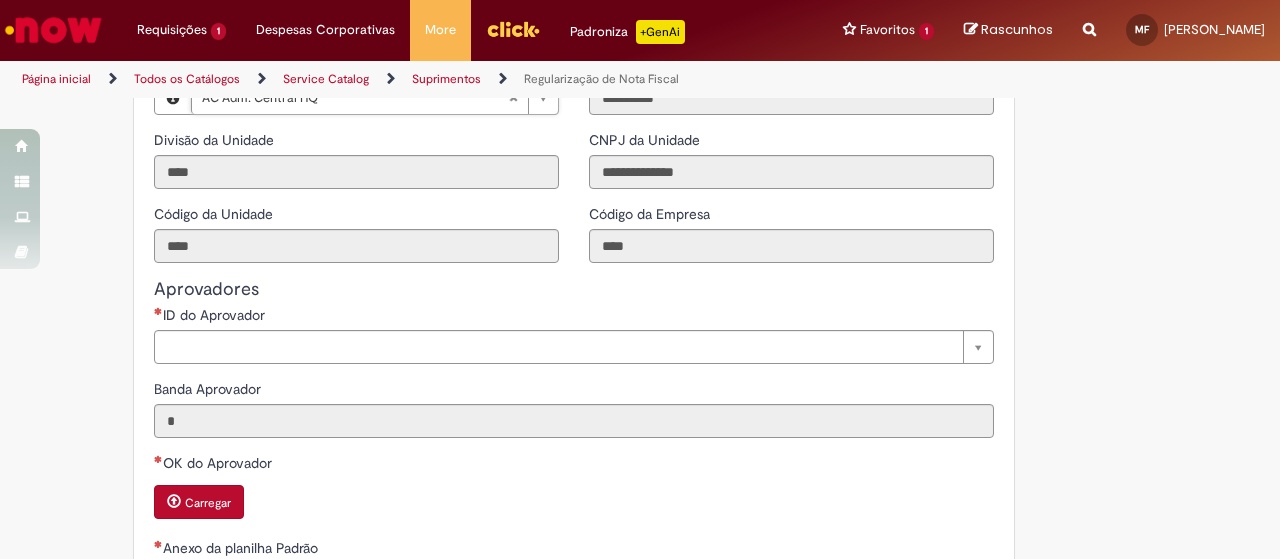 scroll, scrollTop: 1933, scrollLeft: 0, axis: vertical 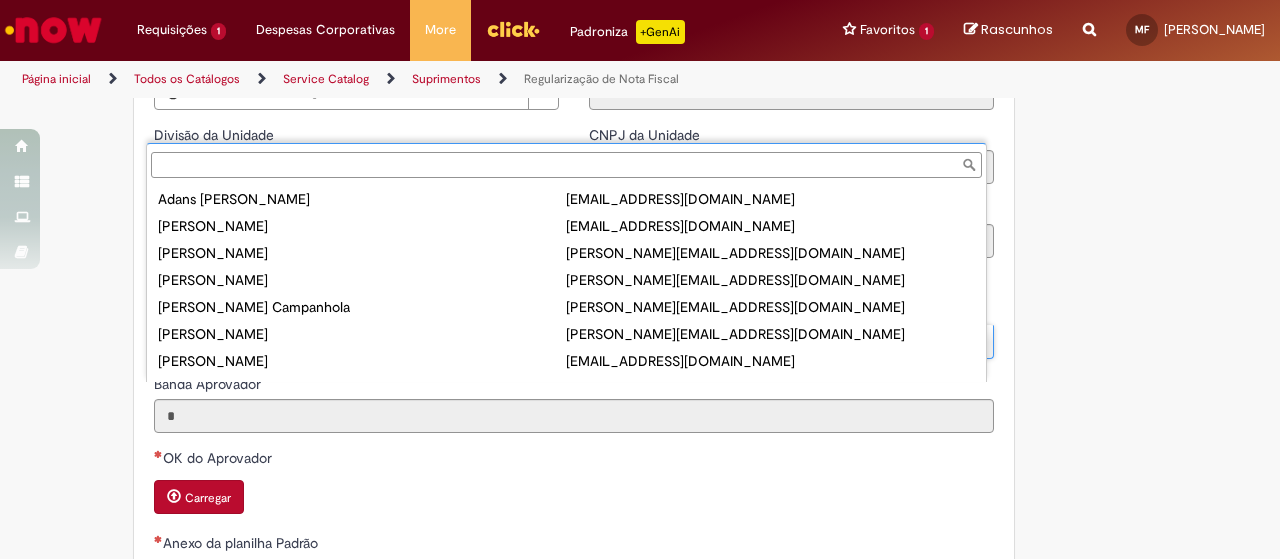 click on "ID do Aprovador" at bounding box center [566, 165] 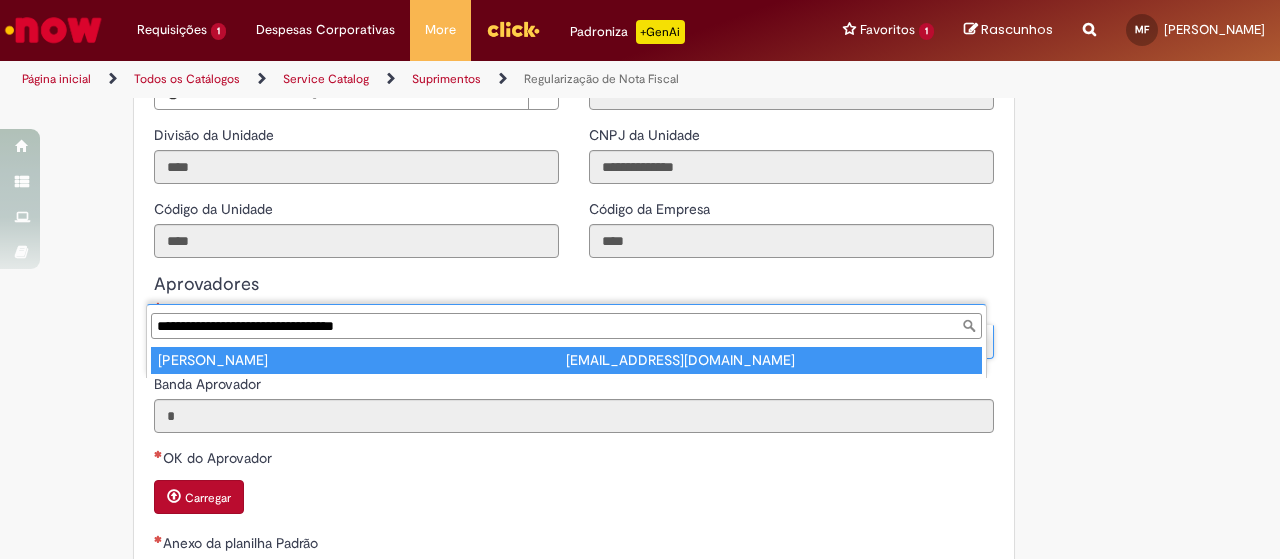 type on "**********" 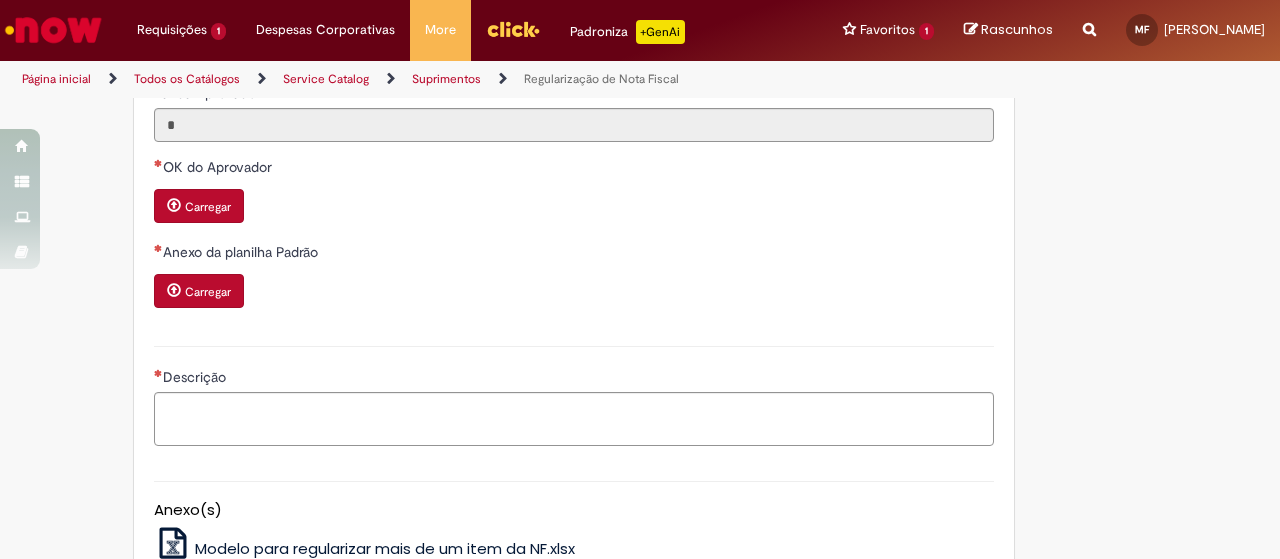scroll, scrollTop: 2225, scrollLeft: 0, axis: vertical 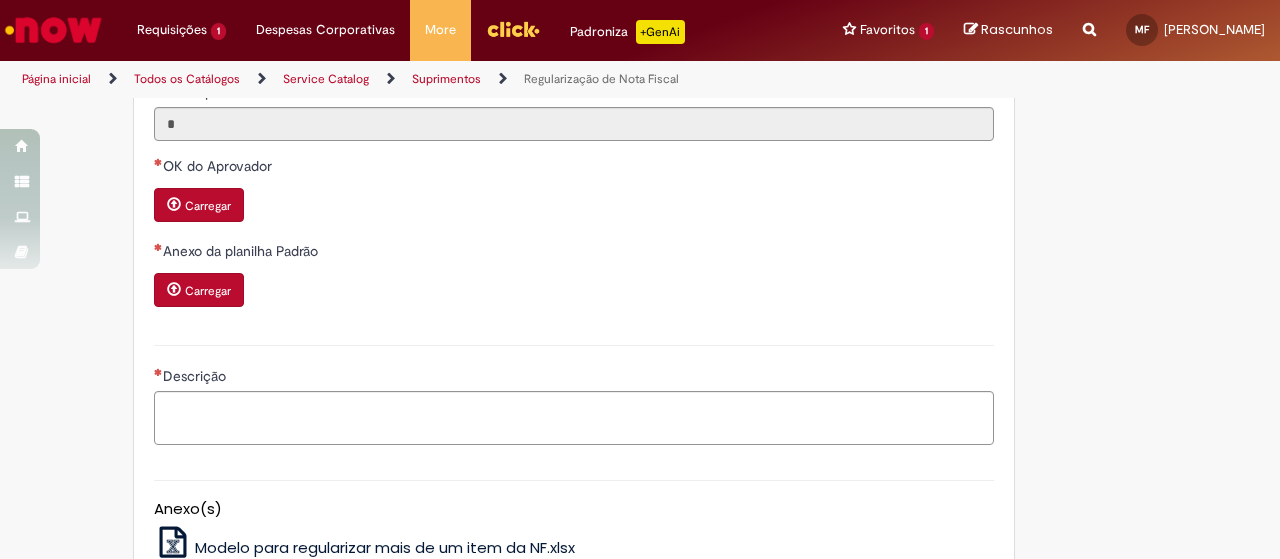 click on "Carregar" at bounding box center [199, 205] 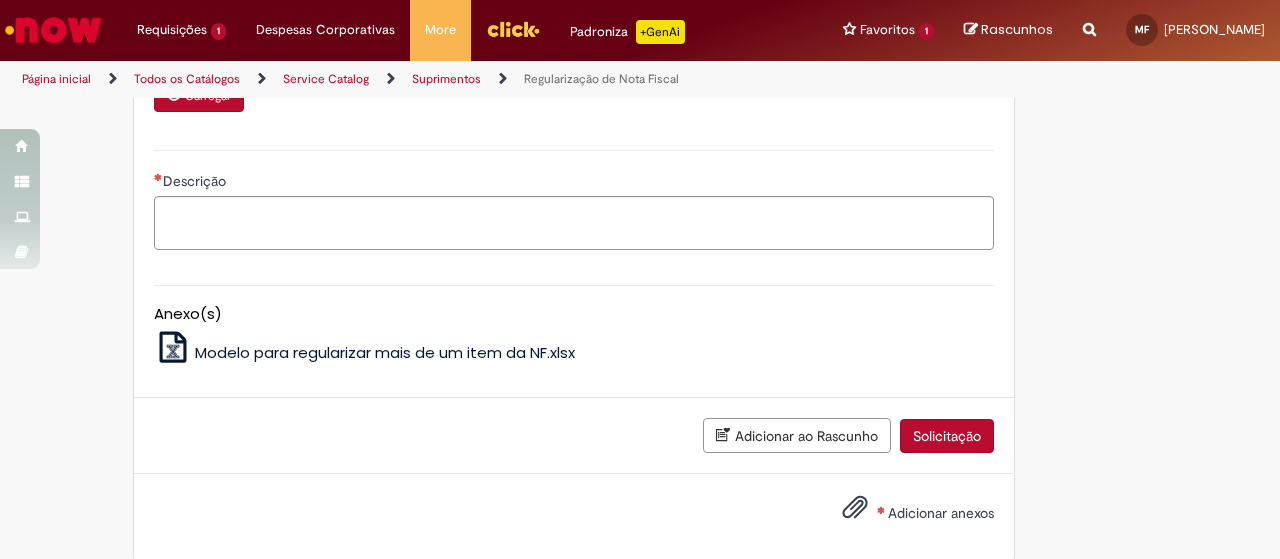 scroll, scrollTop: 2441, scrollLeft: 0, axis: vertical 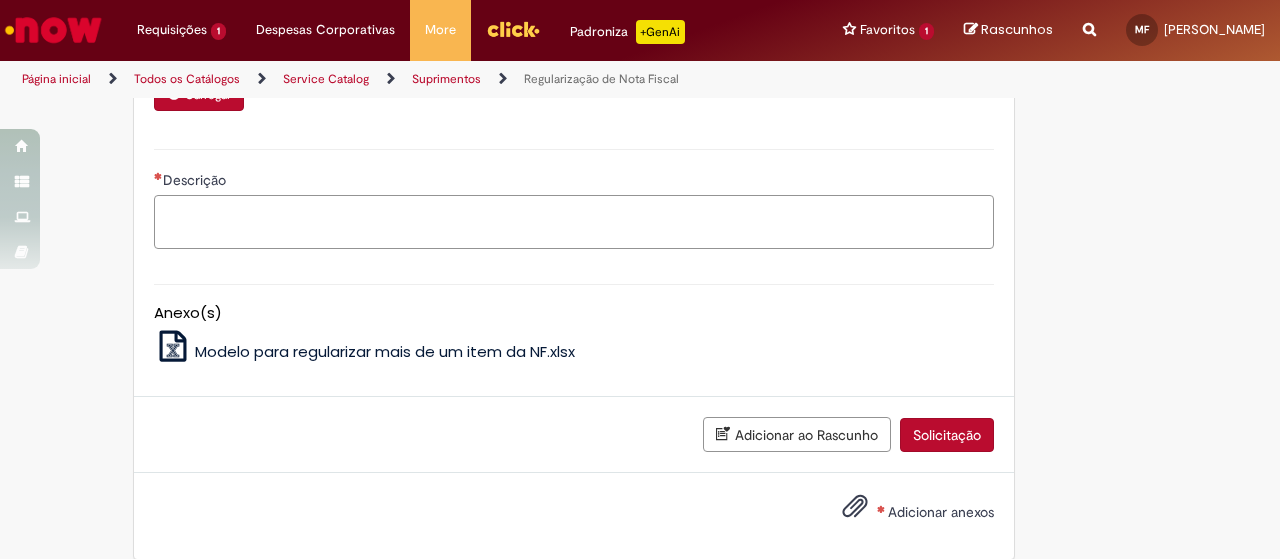 click on "Descrição" at bounding box center (574, 221) 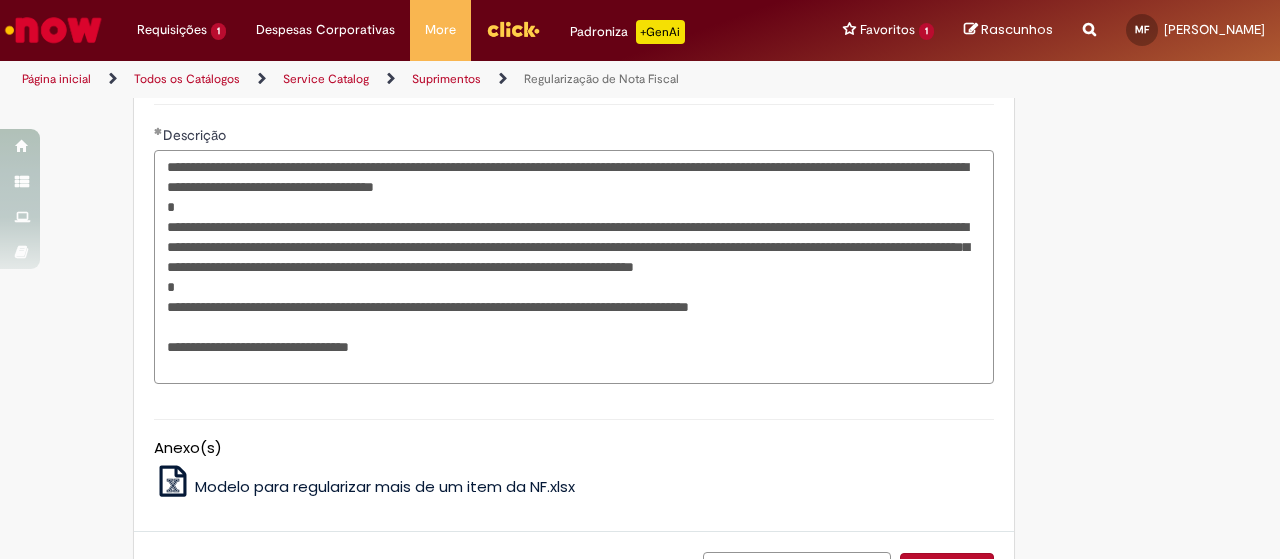 scroll, scrollTop: 2692, scrollLeft: 0, axis: vertical 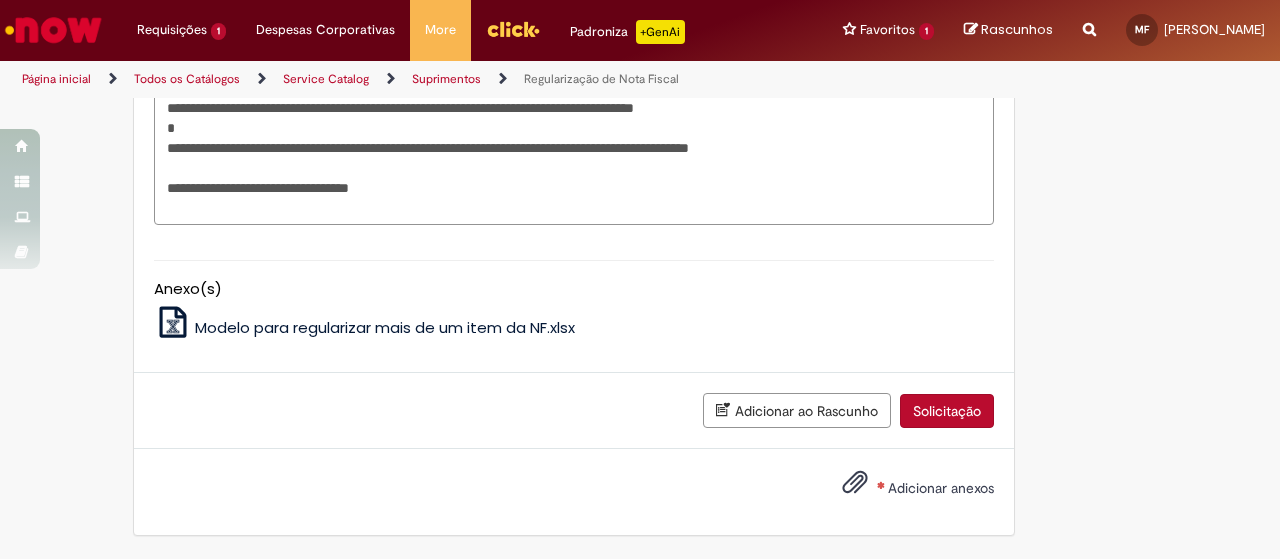 type on "**********" 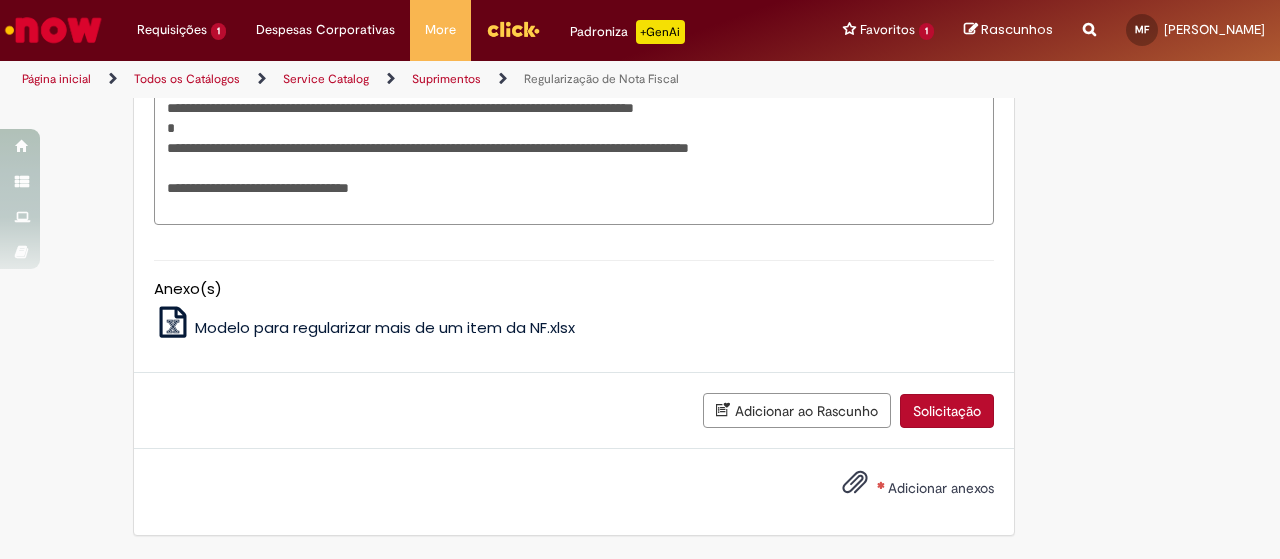 click on "Adicionar anexos" at bounding box center (941, 488) 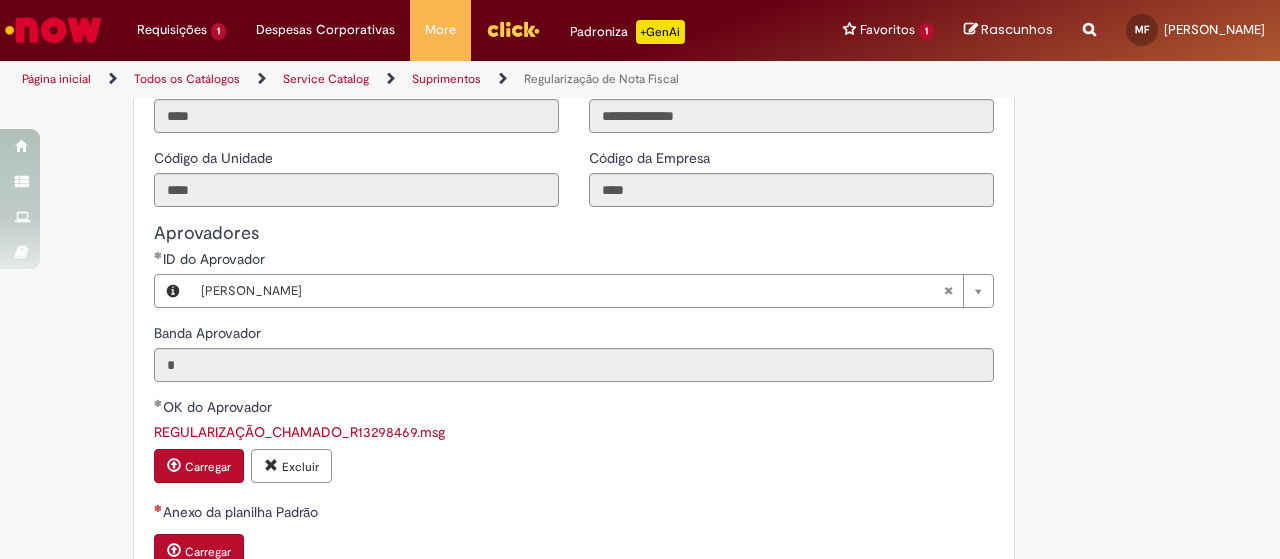 scroll, scrollTop: 2277, scrollLeft: 0, axis: vertical 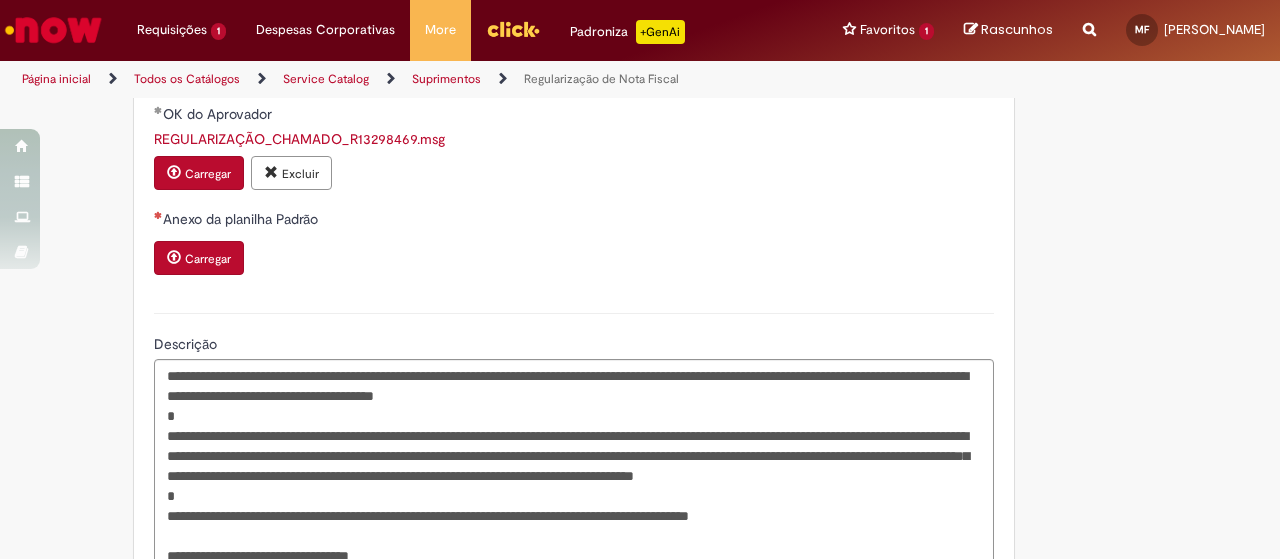 click on "REGULARIZAÇÃO_CHAMADO_R13298469.msg" at bounding box center (299, 139) 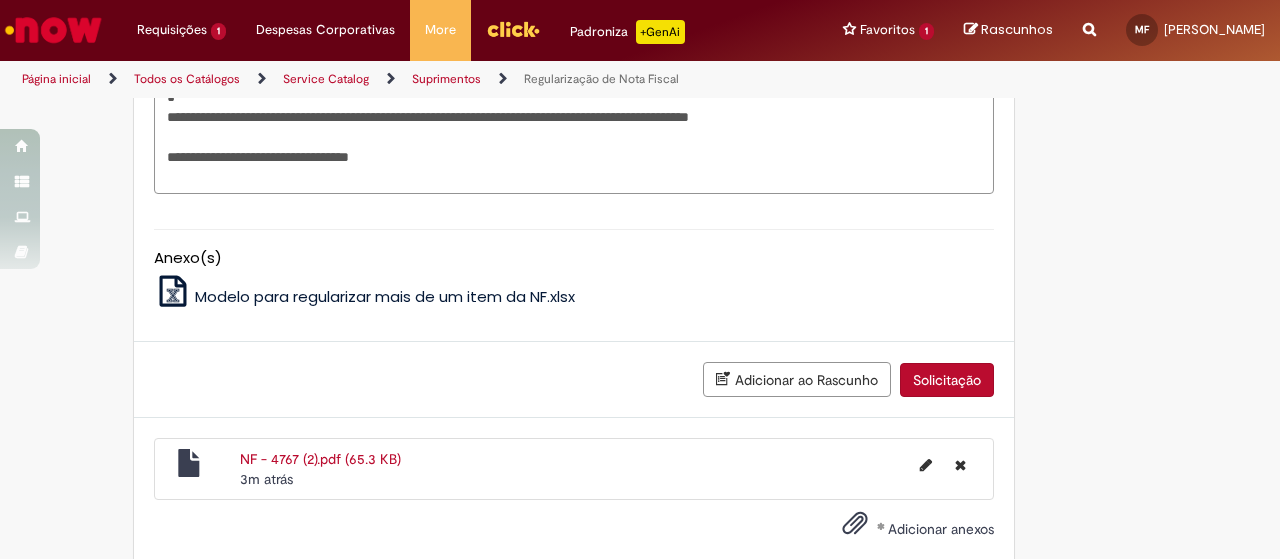 scroll, scrollTop: 2763, scrollLeft: 0, axis: vertical 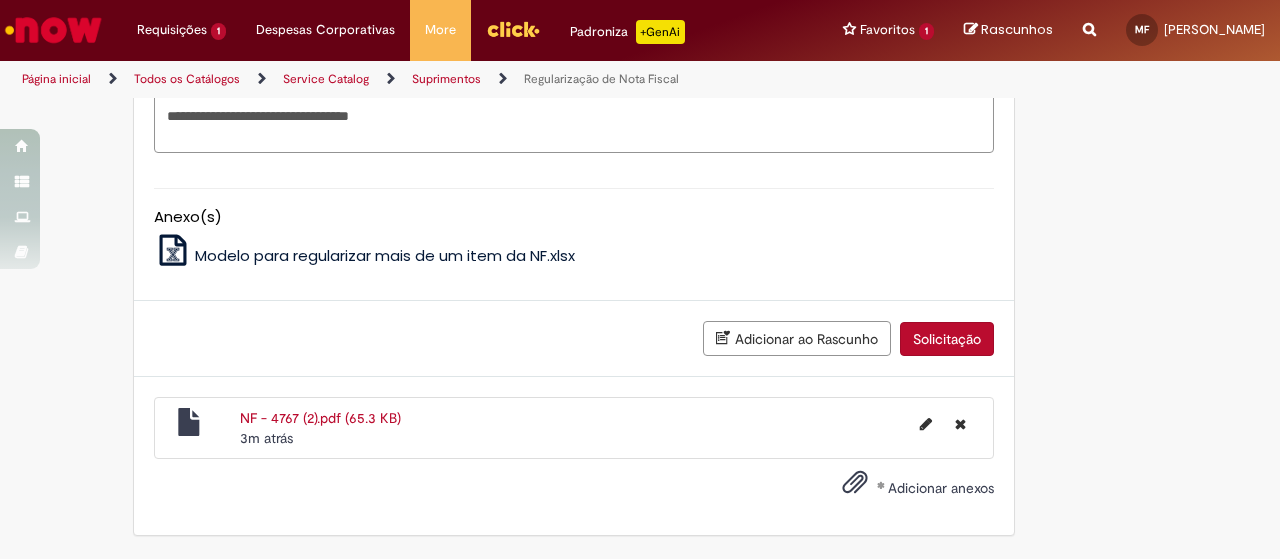 click on "Solicitação" at bounding box center [947, 339] 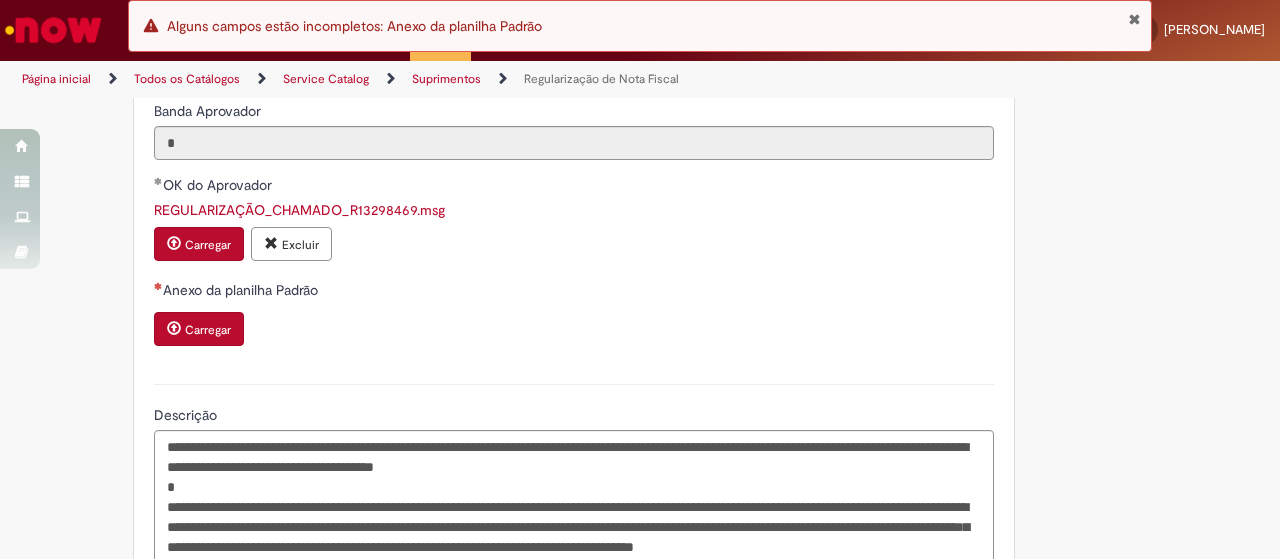 scroll, scrollTop: 2206, scrollLeft: 0, axis: vertical 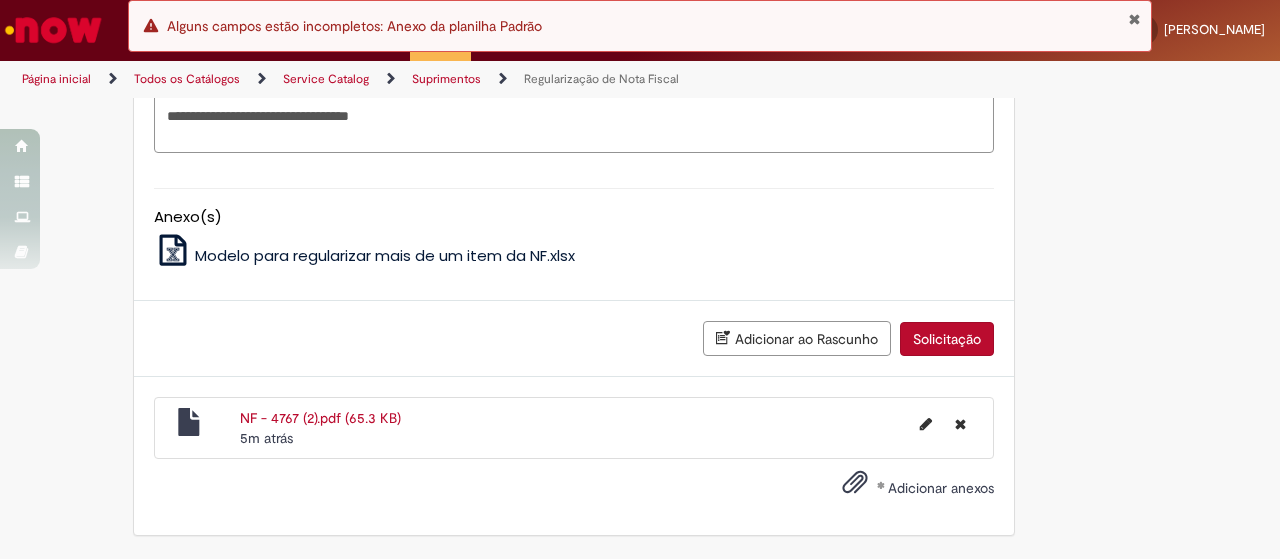 click on "Solicitação" at bounding box center (947, 339) 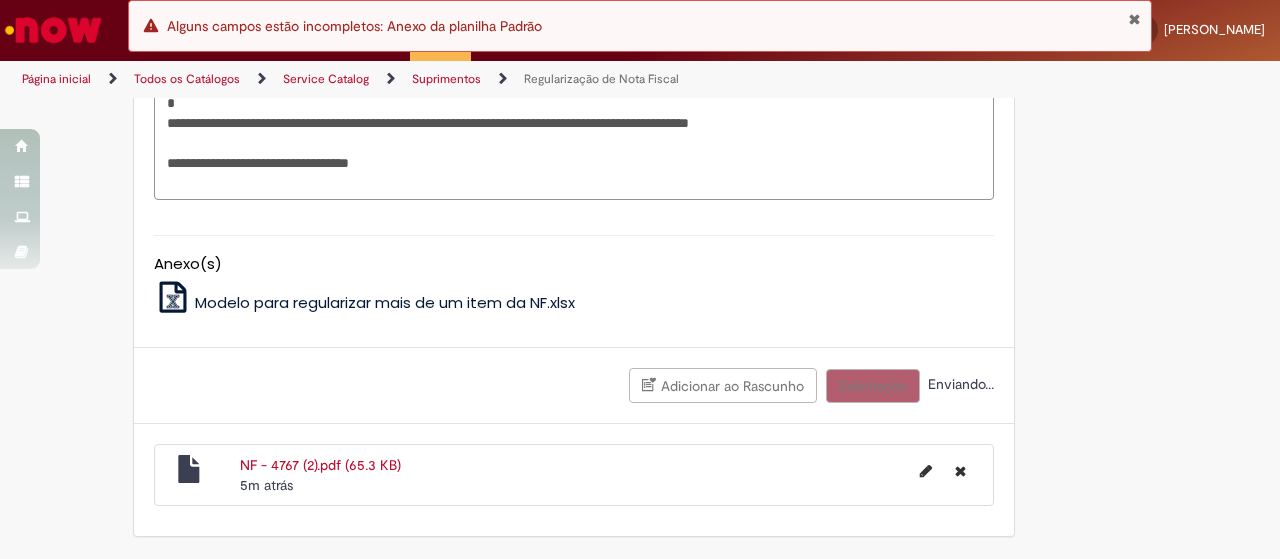 scroll, scrollTop: 2738, scrollLeft: 0, axis: vertical 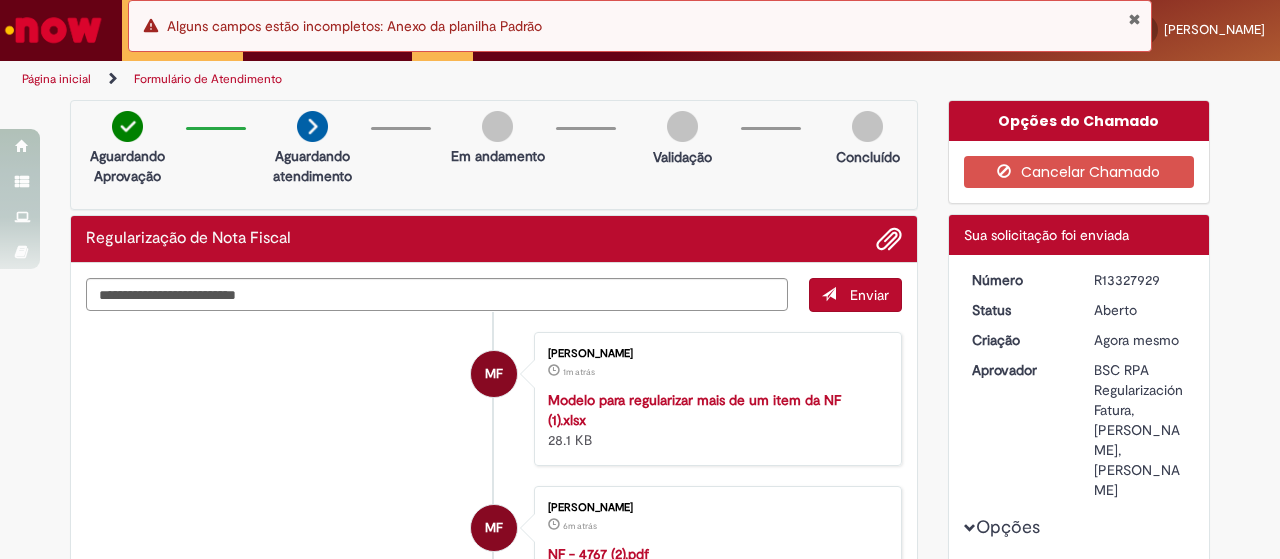 click at bounding box center (1134, 19) 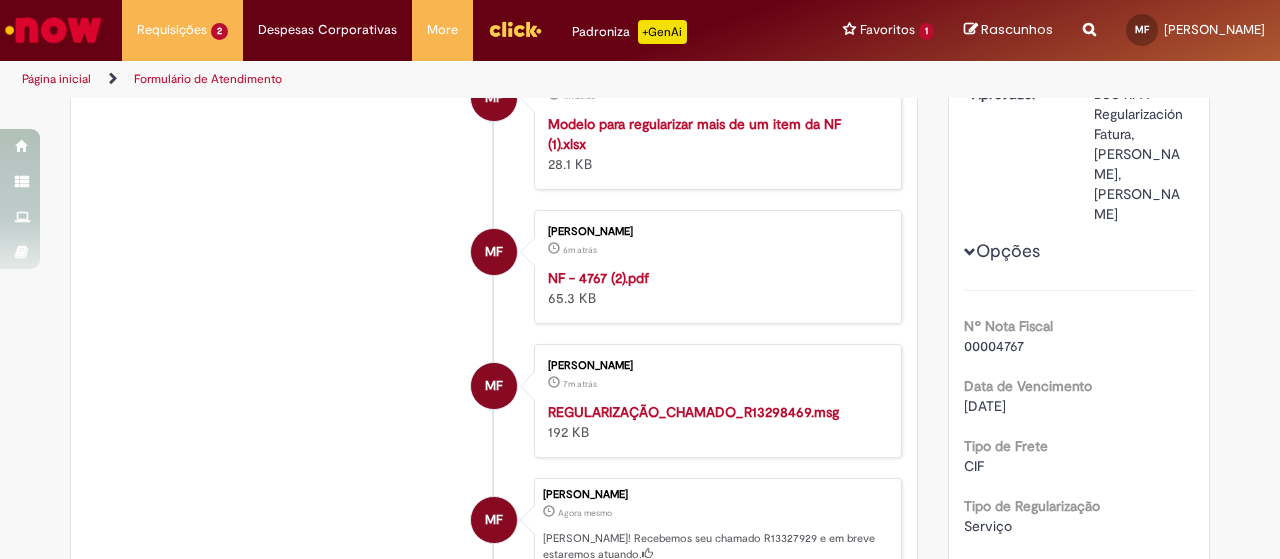 scroll, scrollTop: 0, scrollLeft: 0, axis: both 